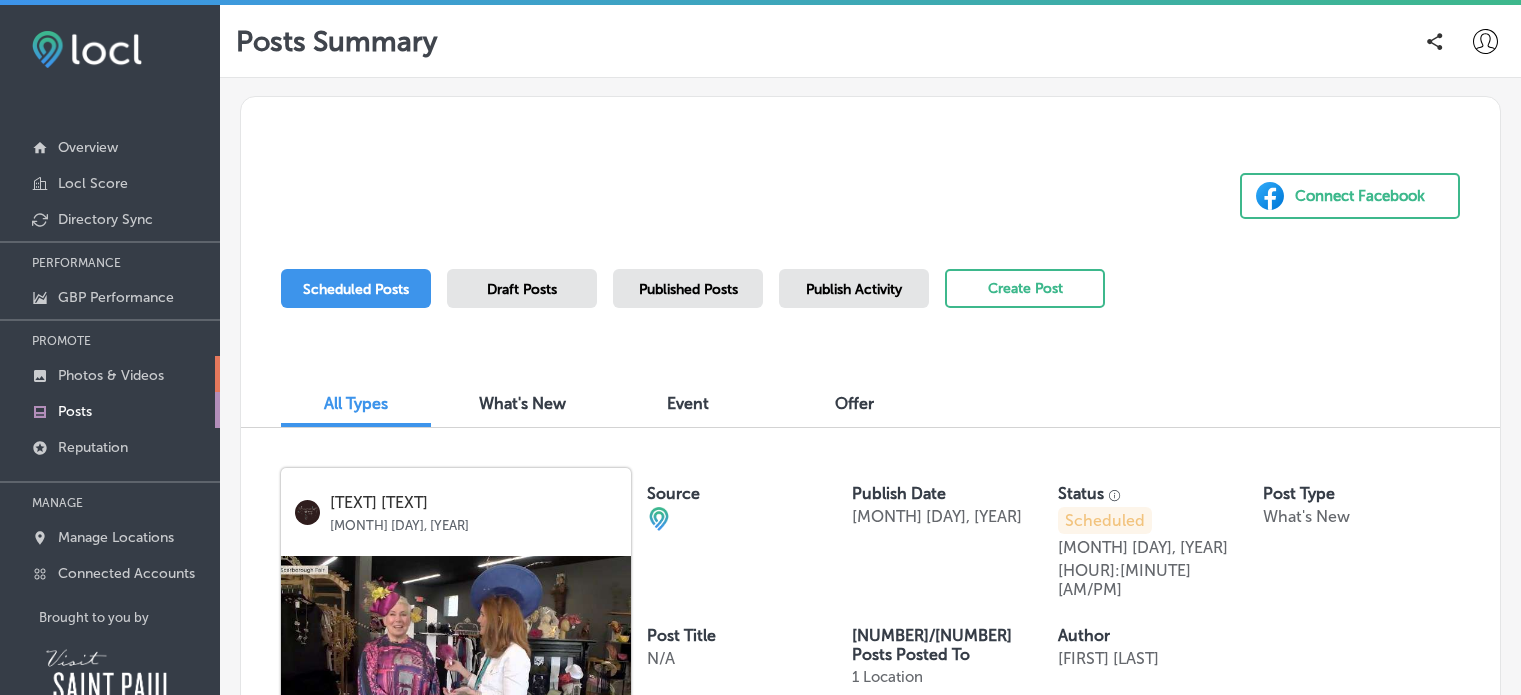 scroll, scrollTop: 67, scrollLeft: 0, axis: vertical 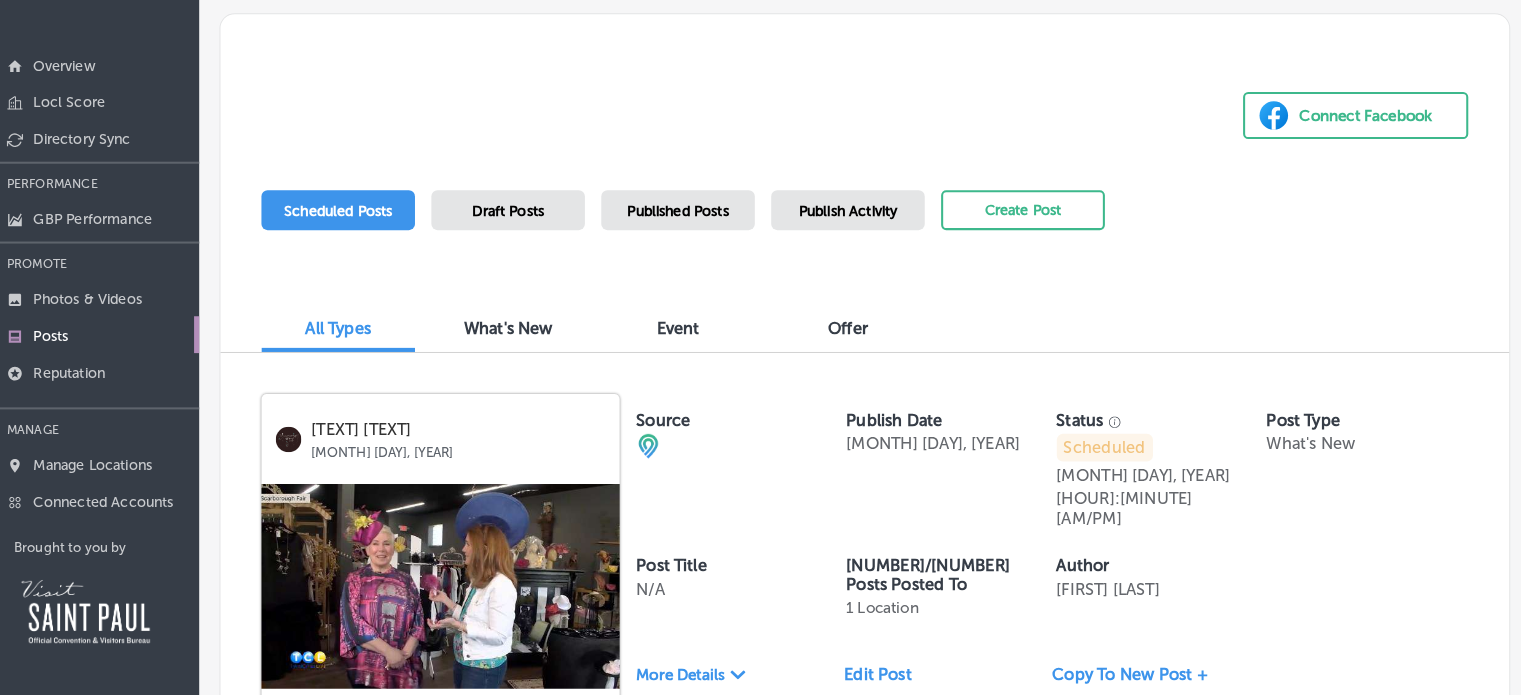 click on "Posts" at bounding box center (75, 344) 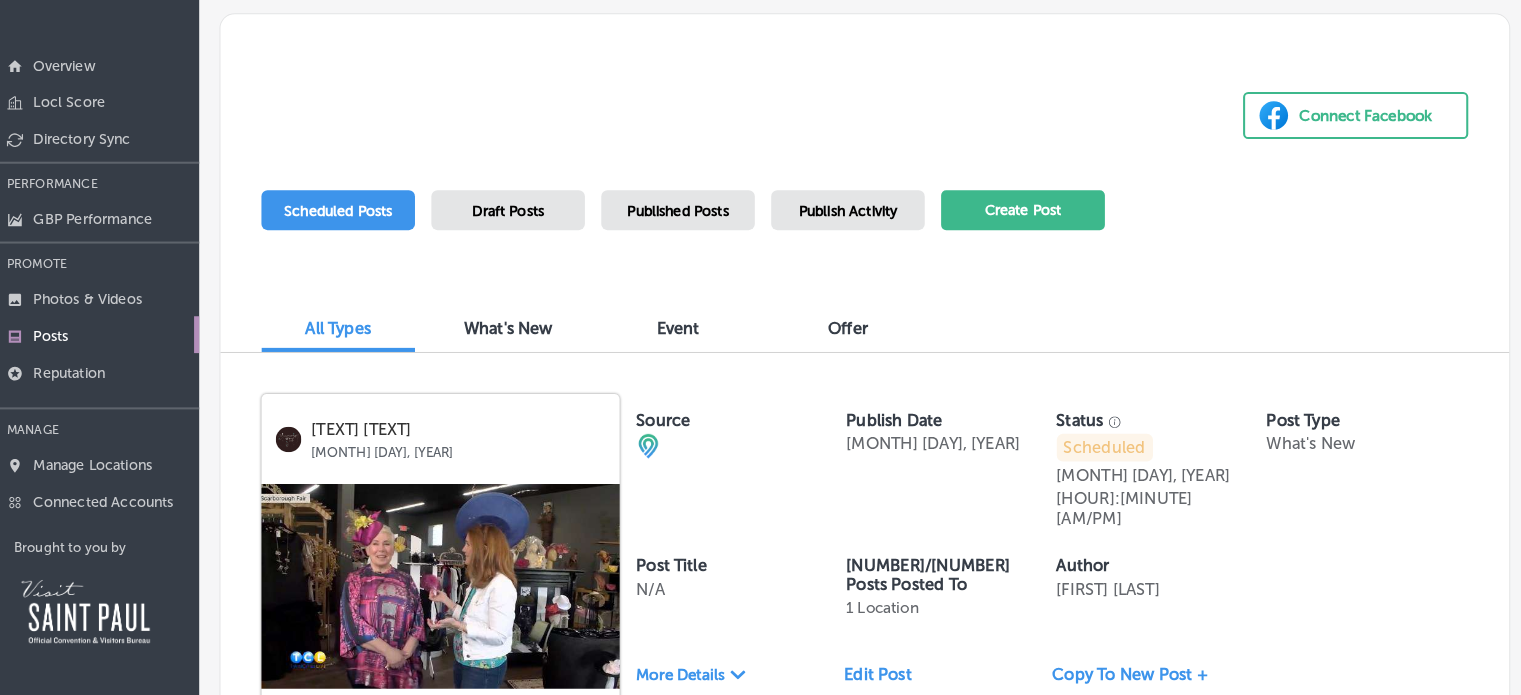 click on "Create Post" at bounding box center (1025, 221) 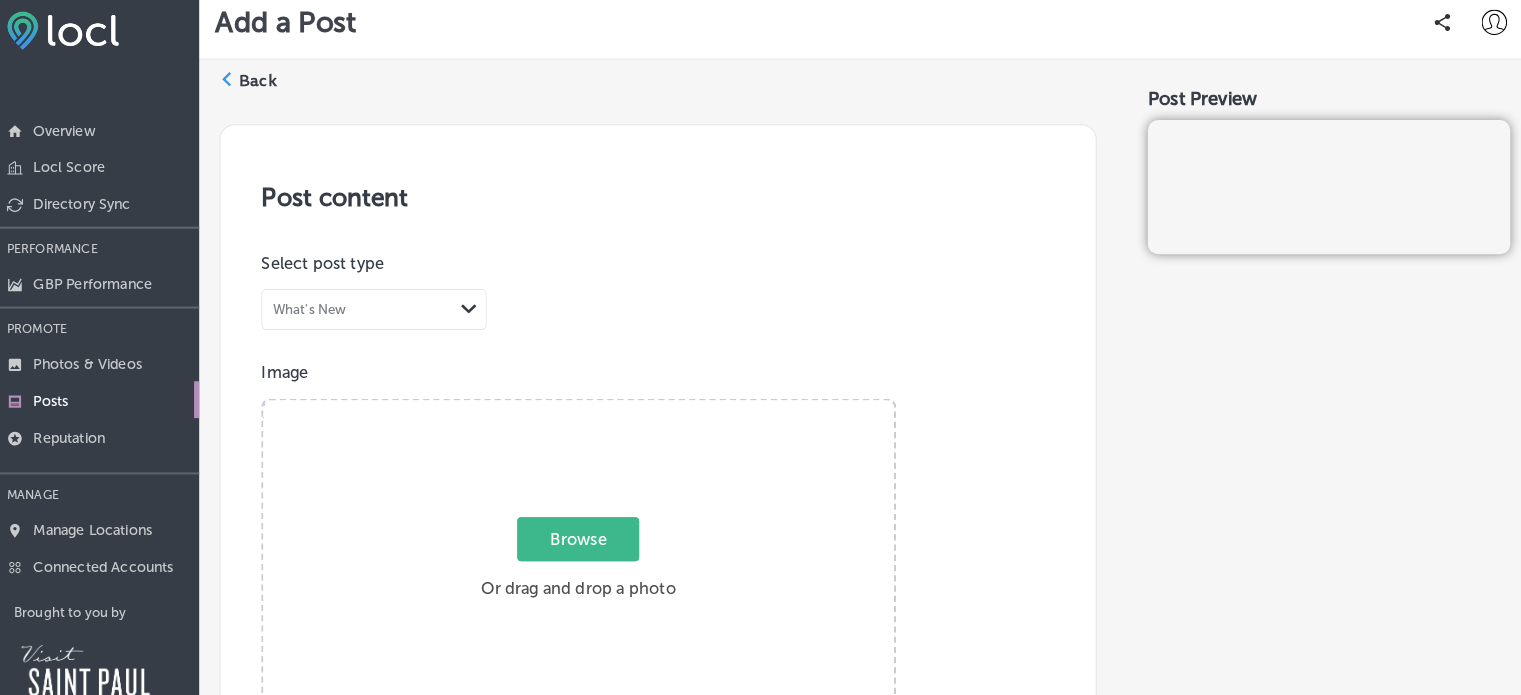 scroll, scrollTop: 67, scrollLeft: 0, axis: vertical 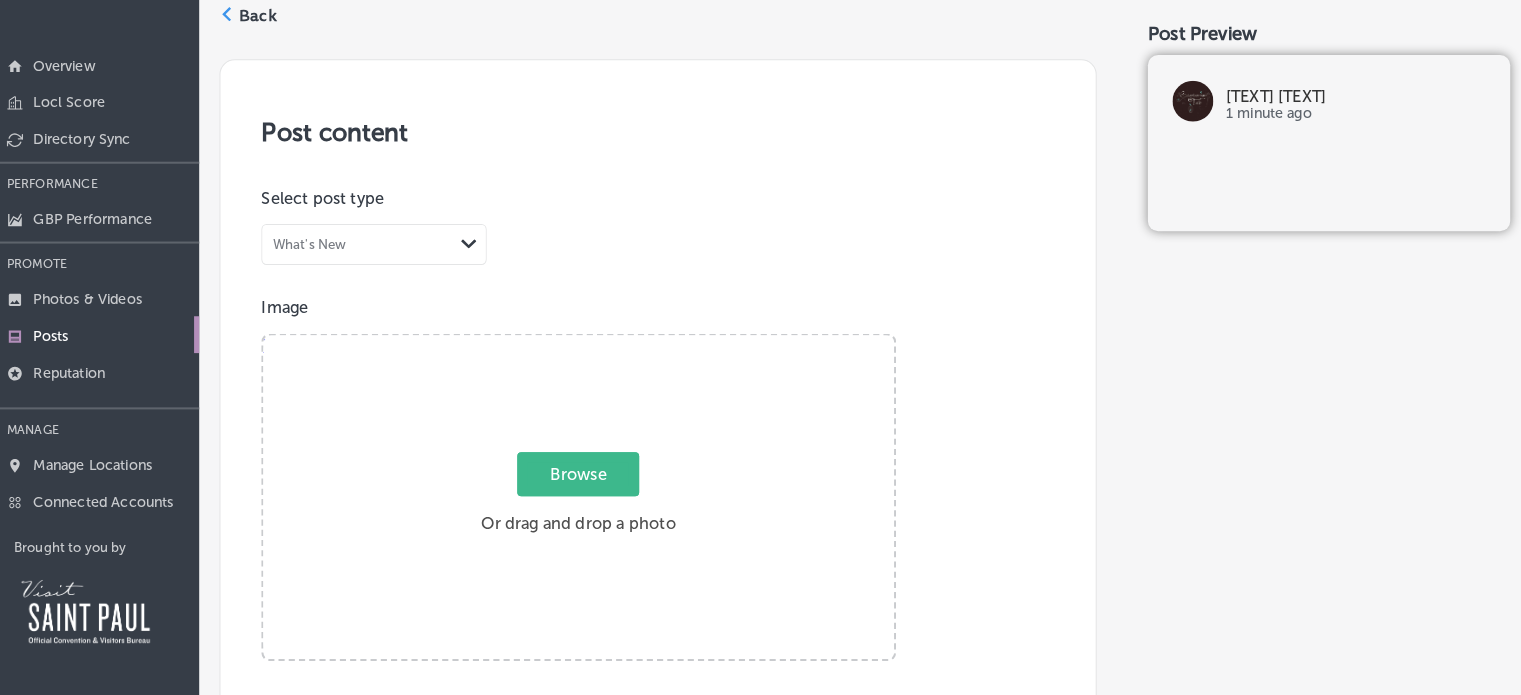 click on "Browse" at bounding box center (590, 479) 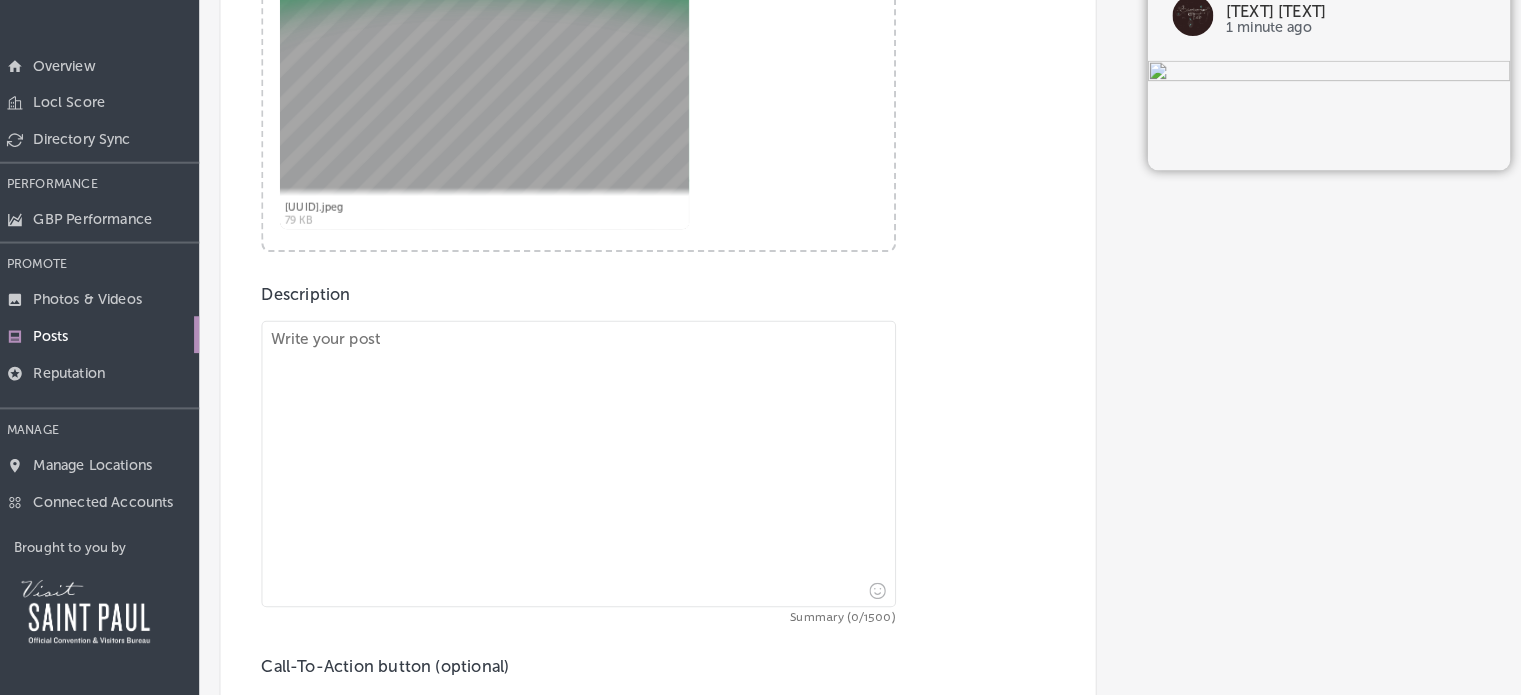 scroll, scrollTop: 414, scrollLeft: 0, axis: vertical 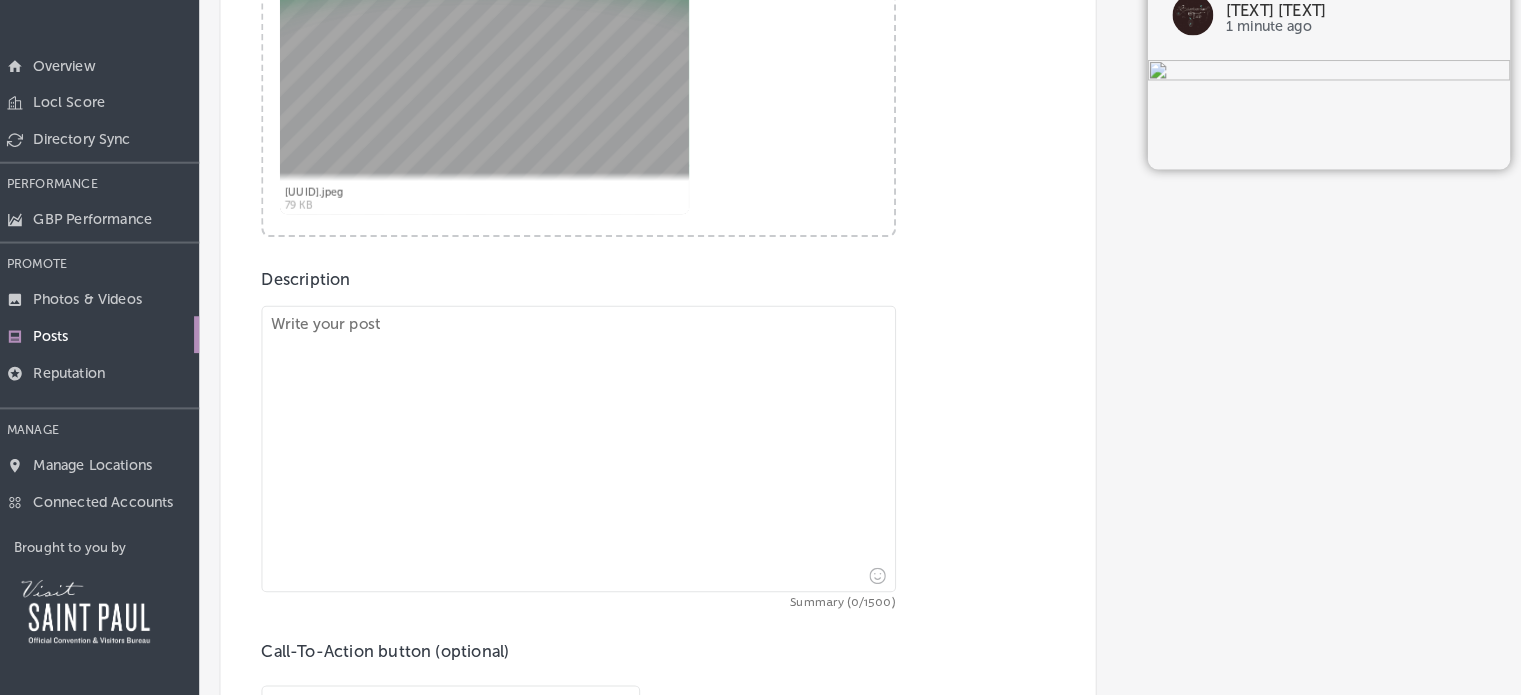 click at bounding box center (591, 455) 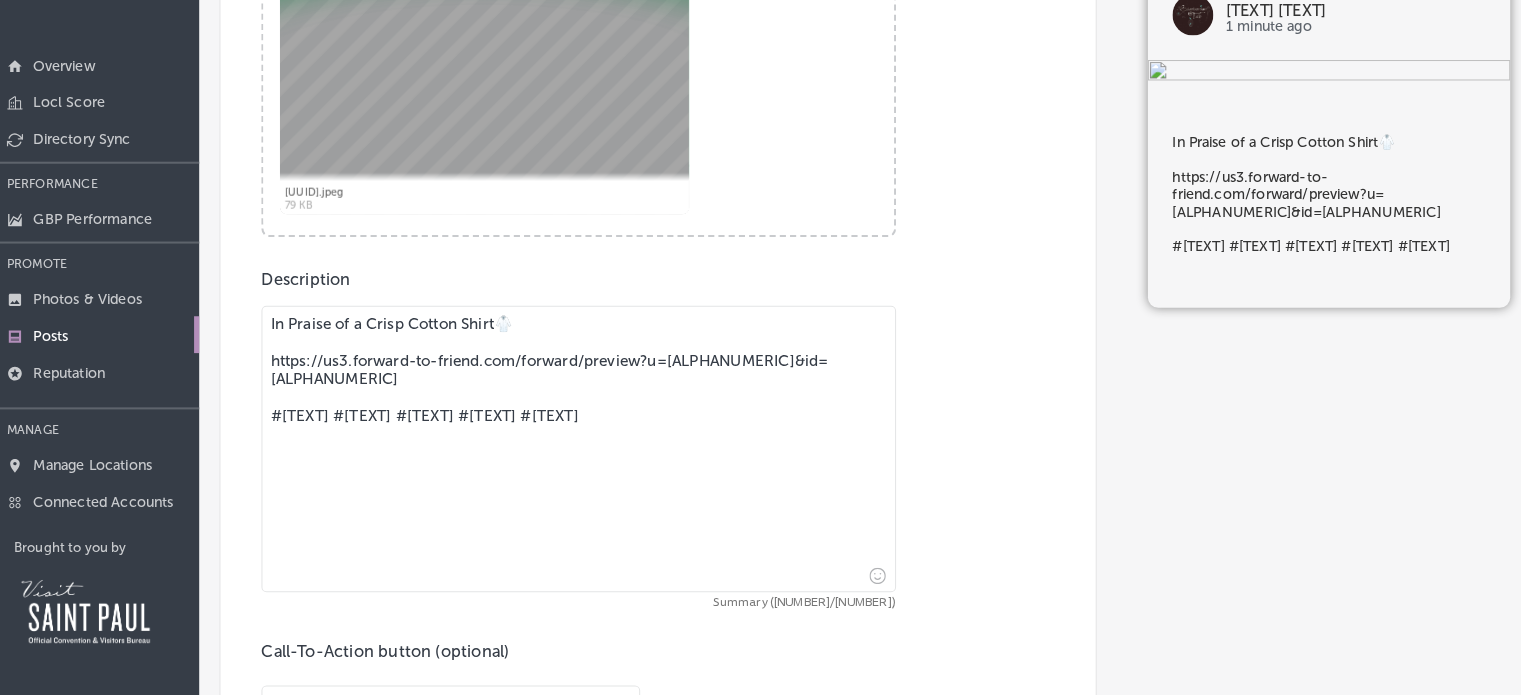 drag, startPoint x: 638, startPoint y: 388, endPoint x: 286, endPoint y: 373, distance: 352.31946 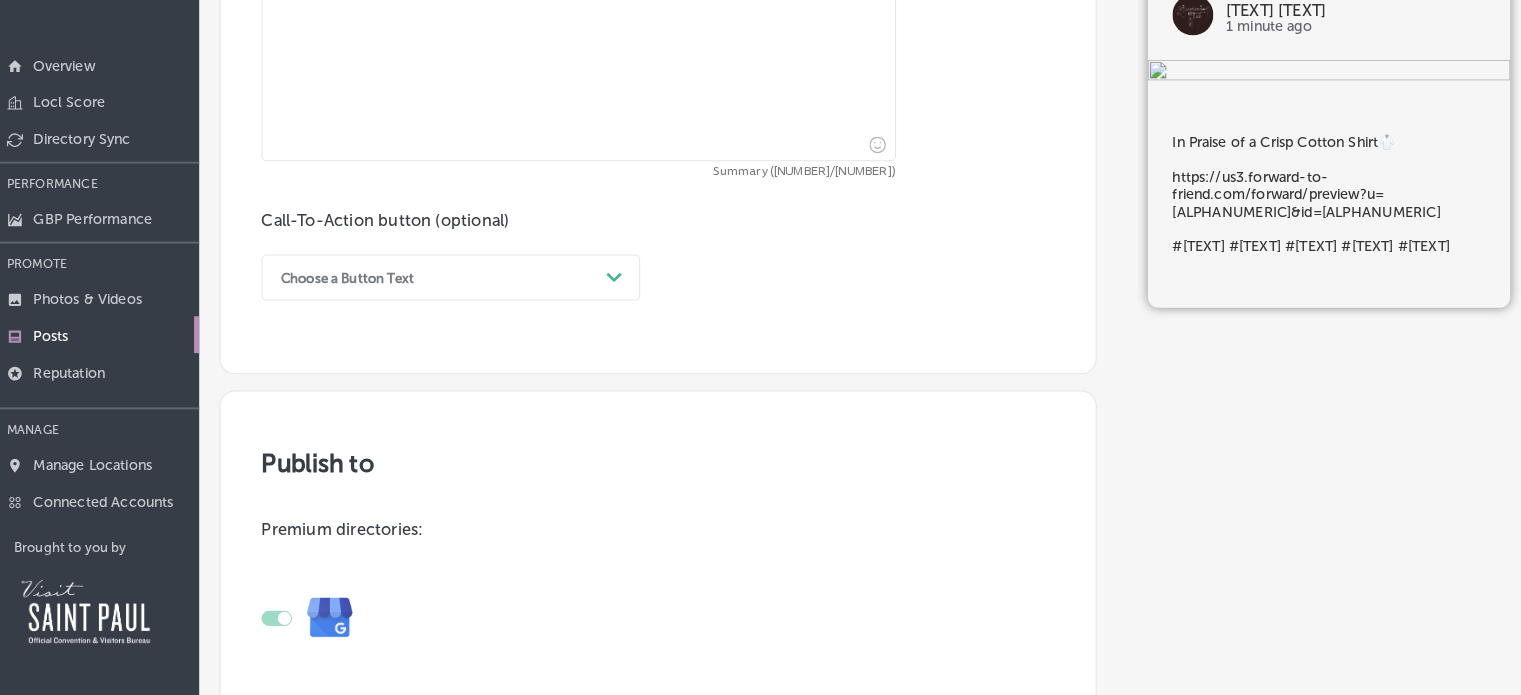 scroll, scrollTop: 844, scrollLeft: 0, axis: vertical 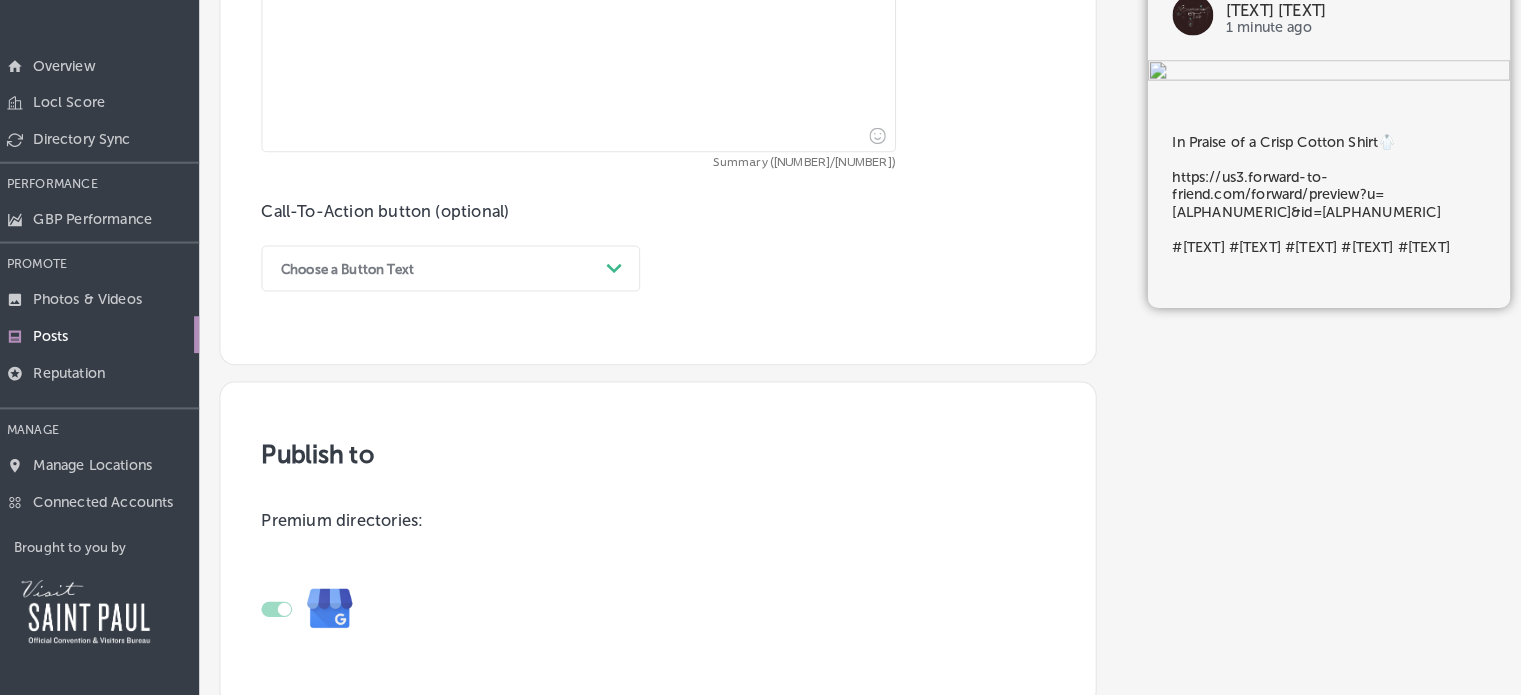 type on "In Praise of a Crisp Cotton Shirt🥼
https://us3.forward-to-friend.com/forward/preview?u=7d700dc26d5906f667776ee02&id=721b179e97
#Luukaa #cottonshirt #katvideos #catvideos" 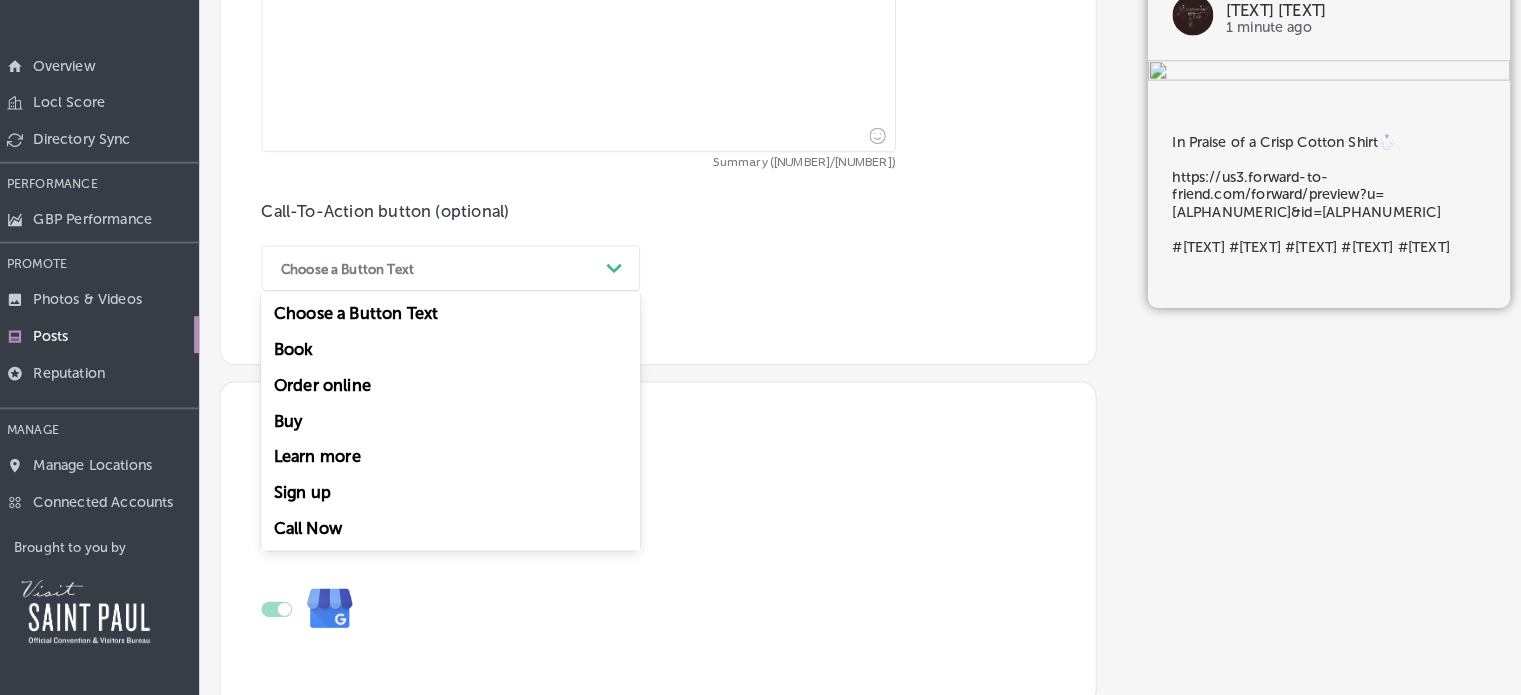click on "Path
Created with Sketch." at bounding box center (626, 279) 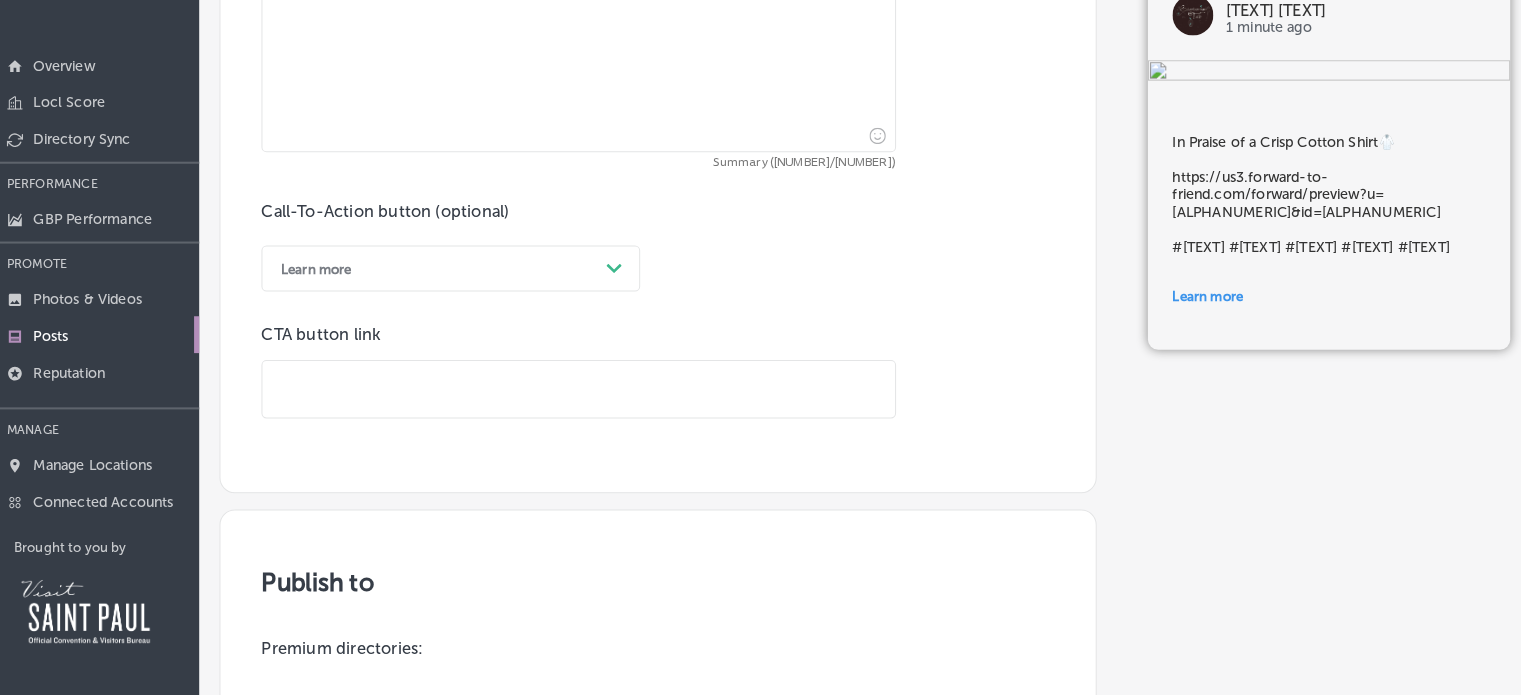 click at bounding box center (591, 396) 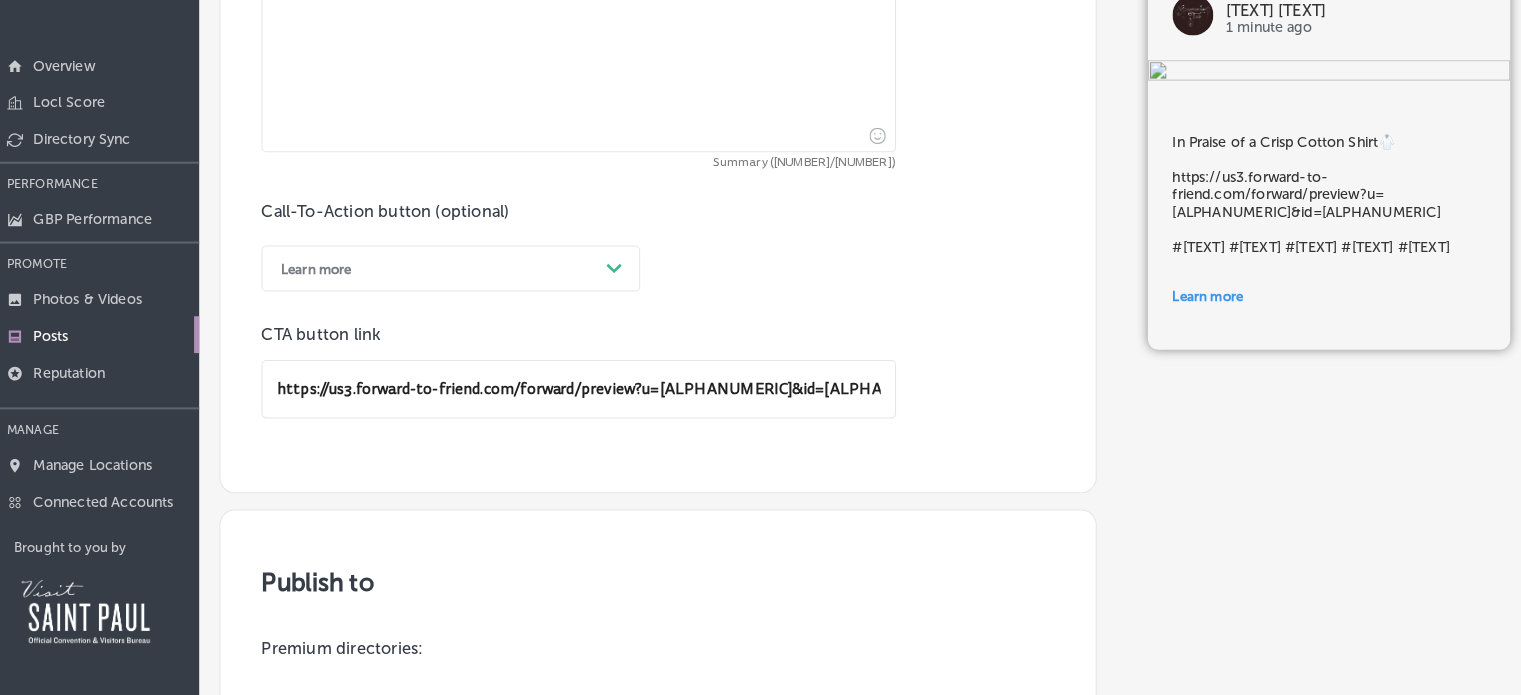 scroll, scrollTop: 0, scrollLeft: 95, axis: horizontal 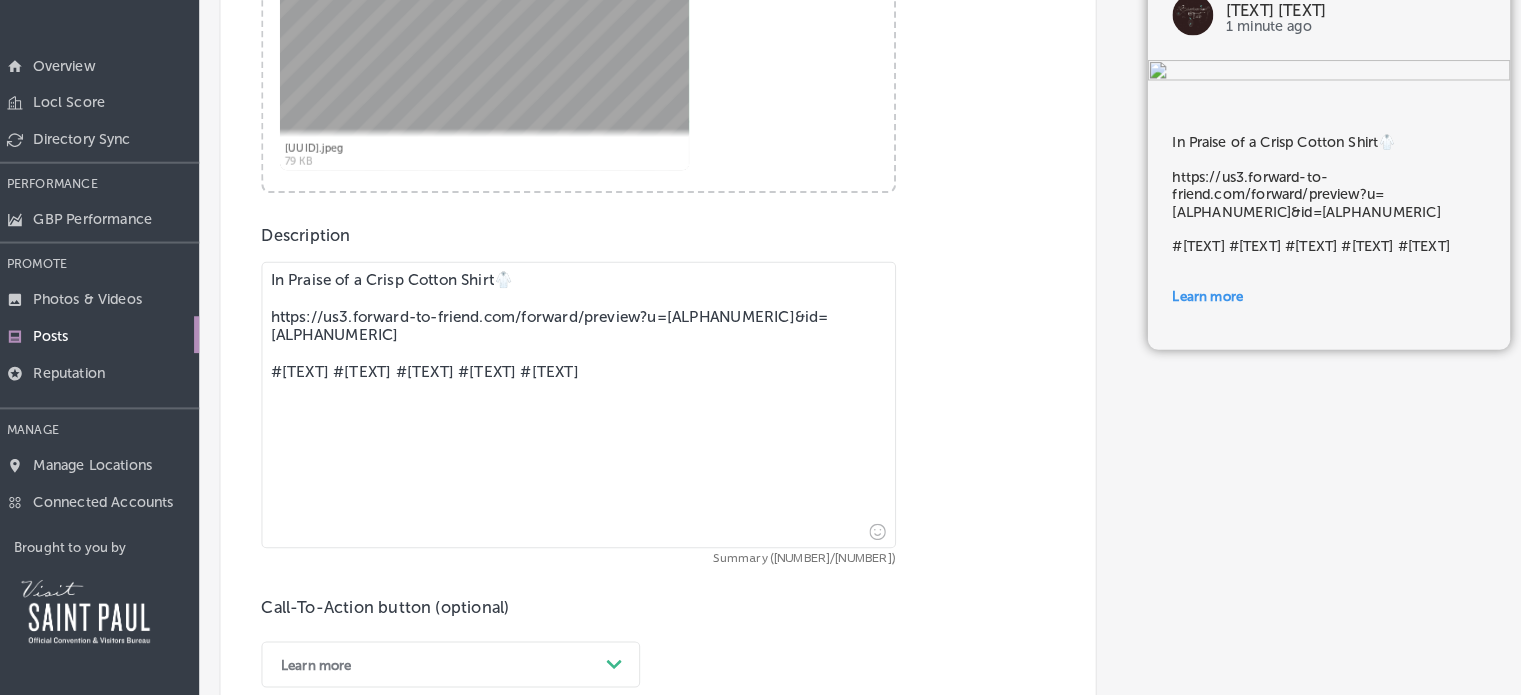 type on "https://us3.forward-to-friend.com/forward/preview?u=7d700dc26d5906f667776ee02&id=721b179e97" 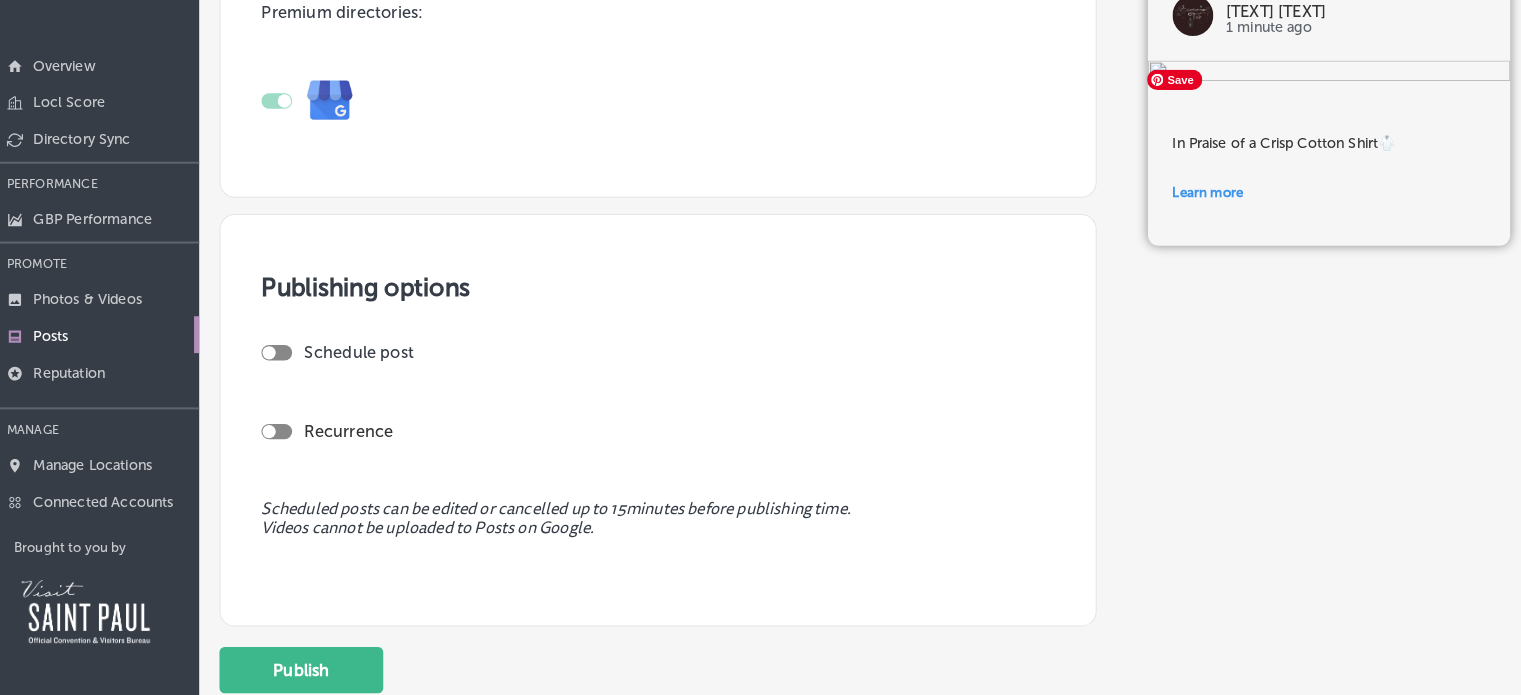 scroll, scrollTop: 1684, scrollLeft: 0, axis: vertical 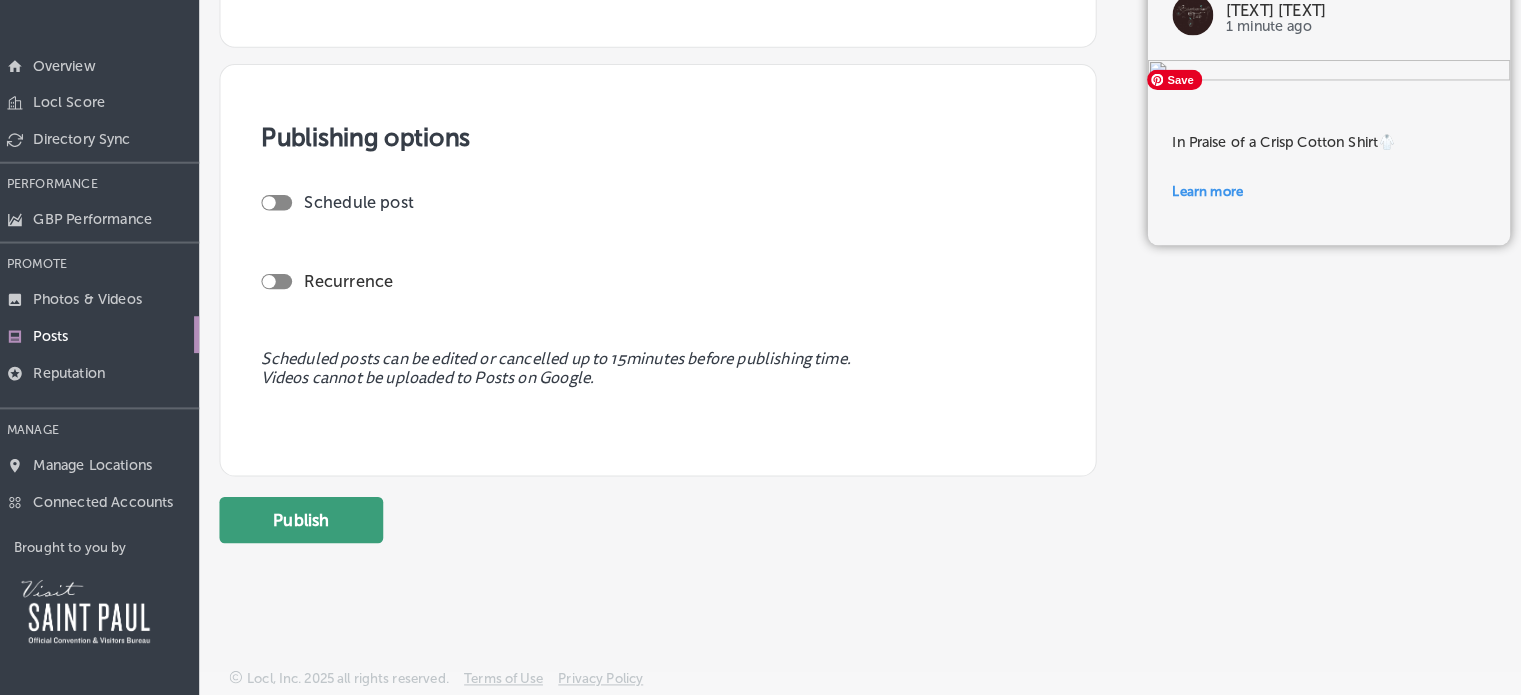 type on "In Praise of a Crisp Cotton Shirt🥼" 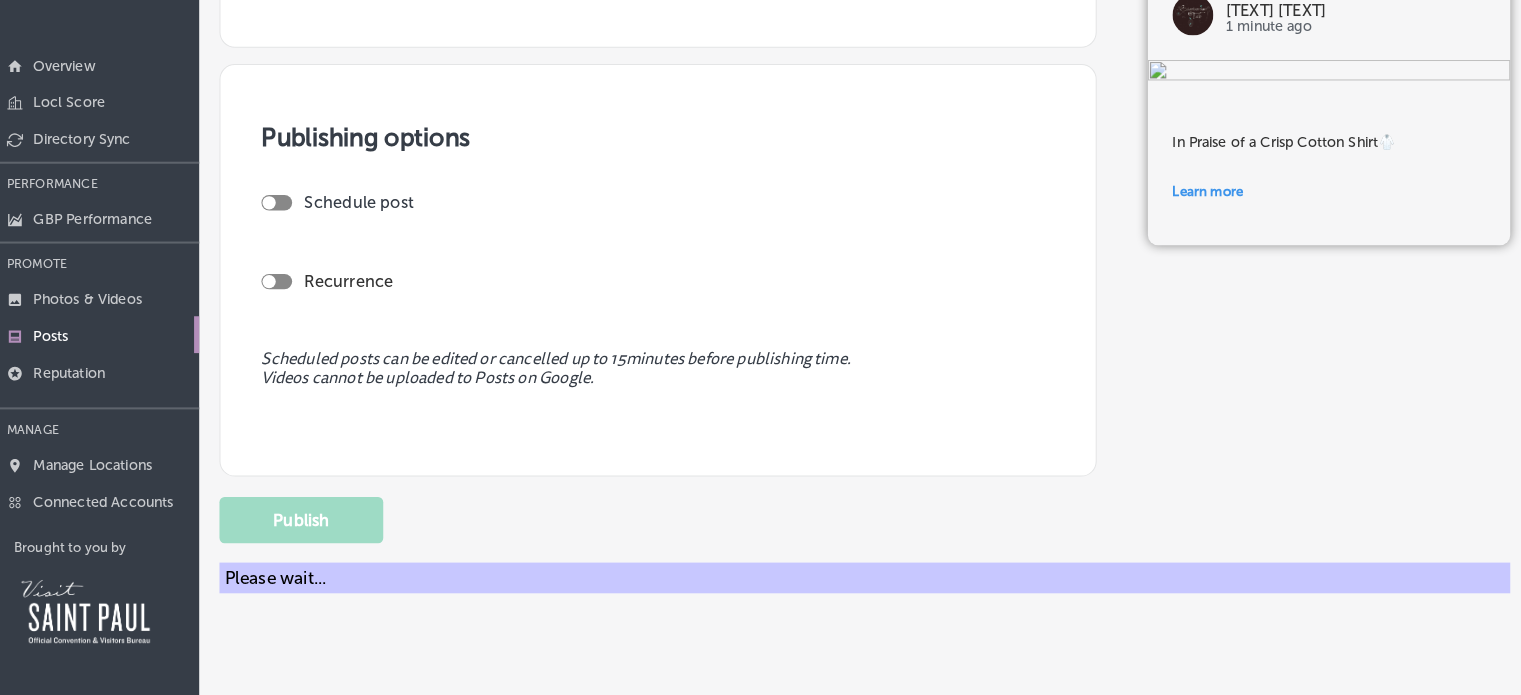 type 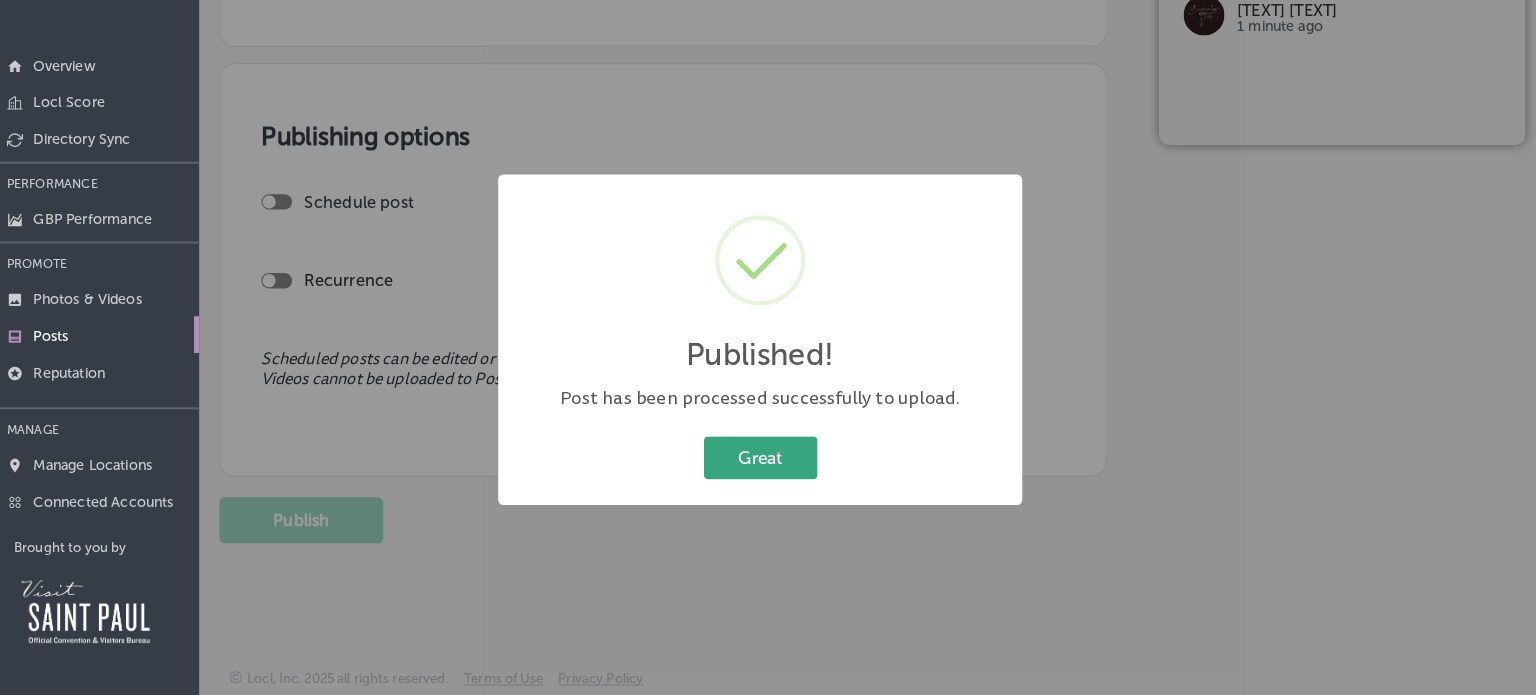 click on "Great" at bounding box center [768, 462] 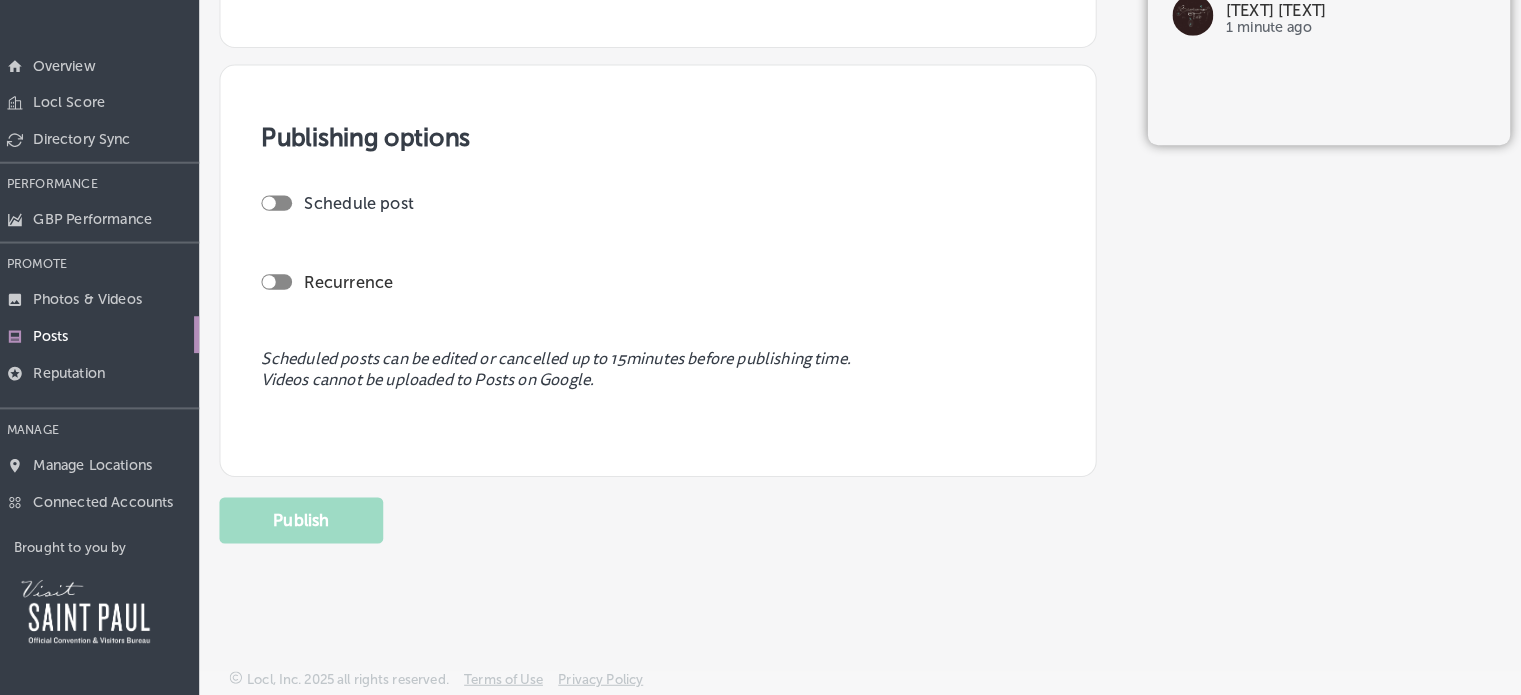 scroll, scrollTop: 1488, scrollLeft: 0, axis: vertical 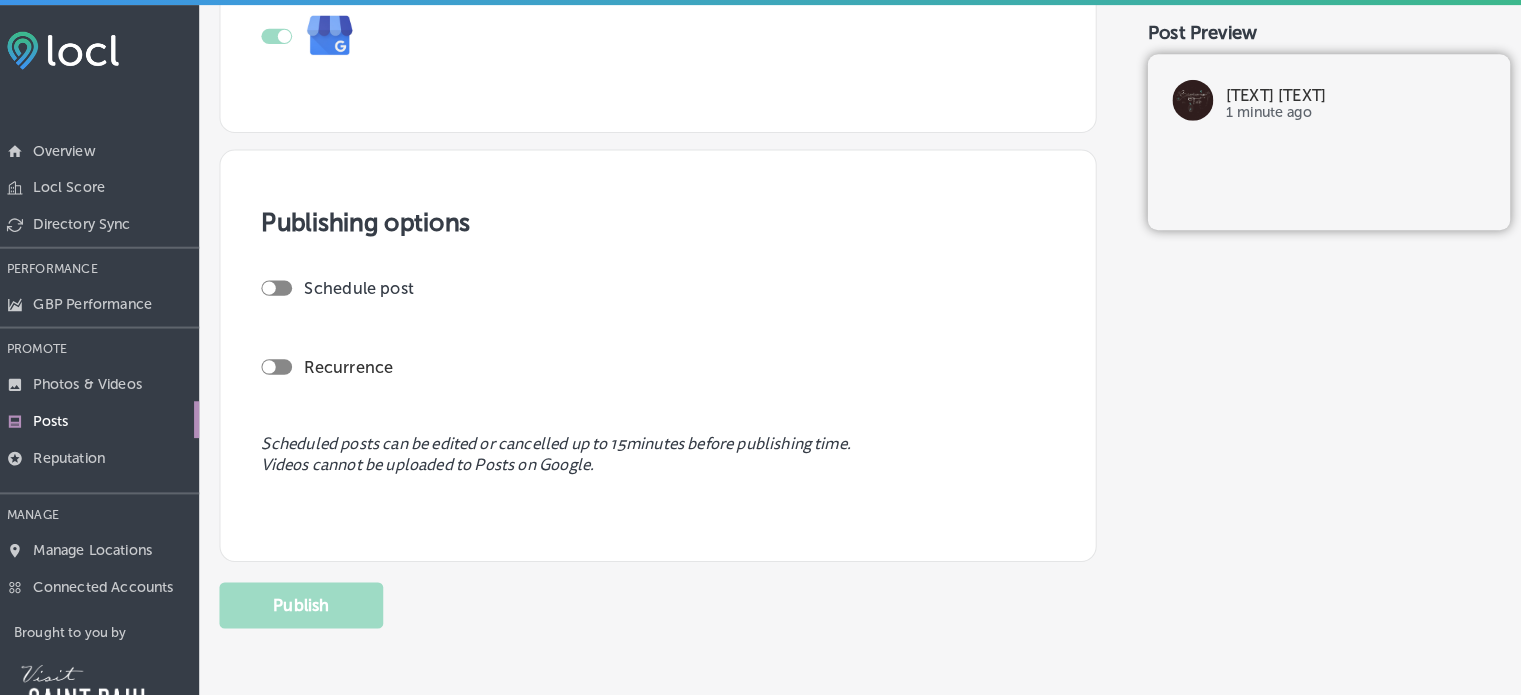 click on "Posts" at bounding box center [75, 411] 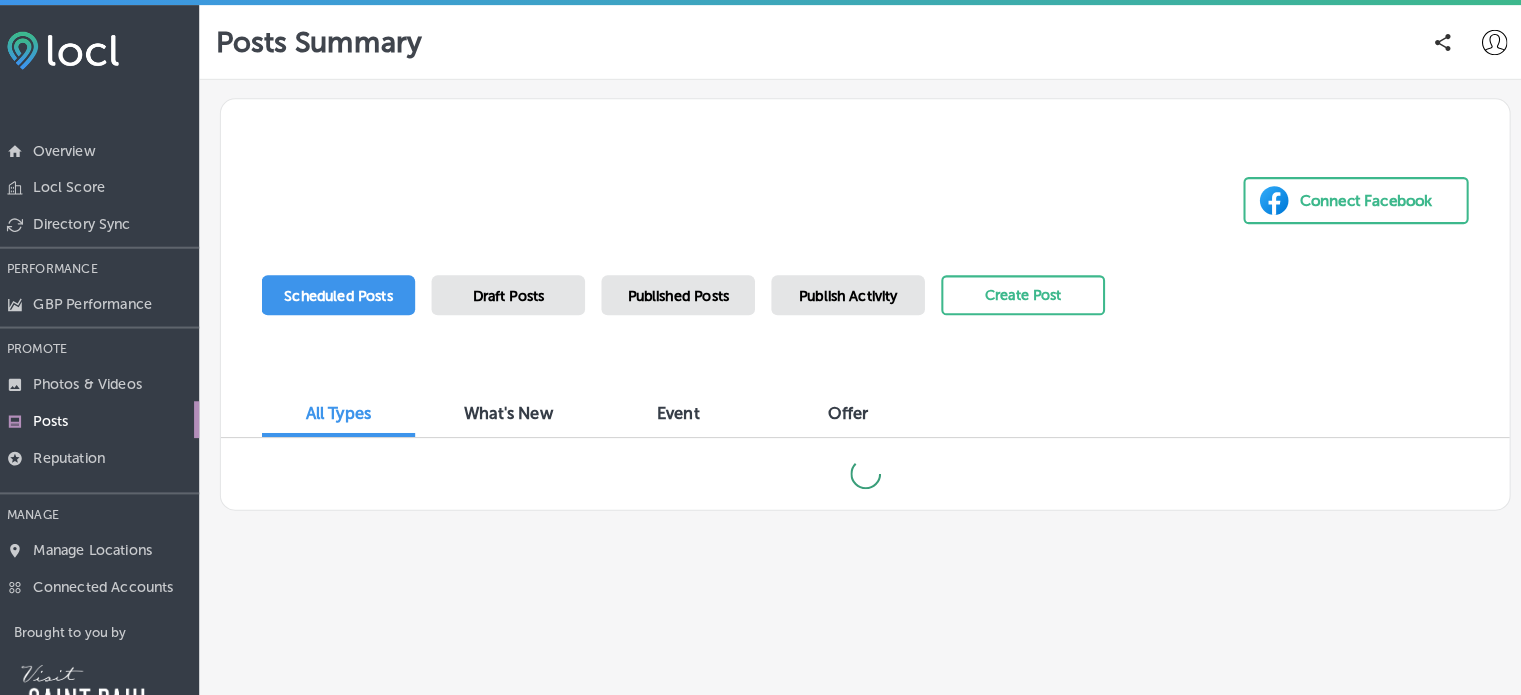 click on "Draft Posts" at bounding box center (522, 289) 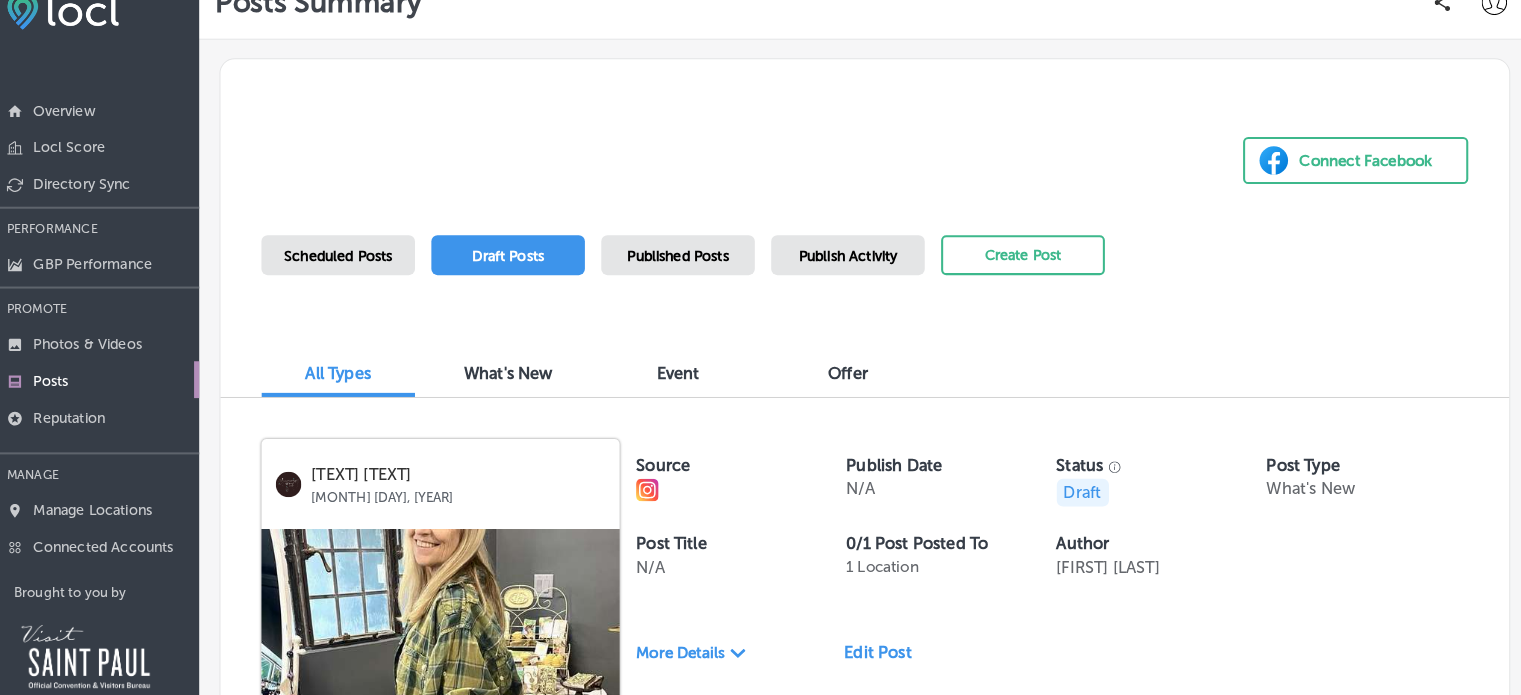 scroll, scrollTop: 67, scrollLeft: 0, axis: vertical 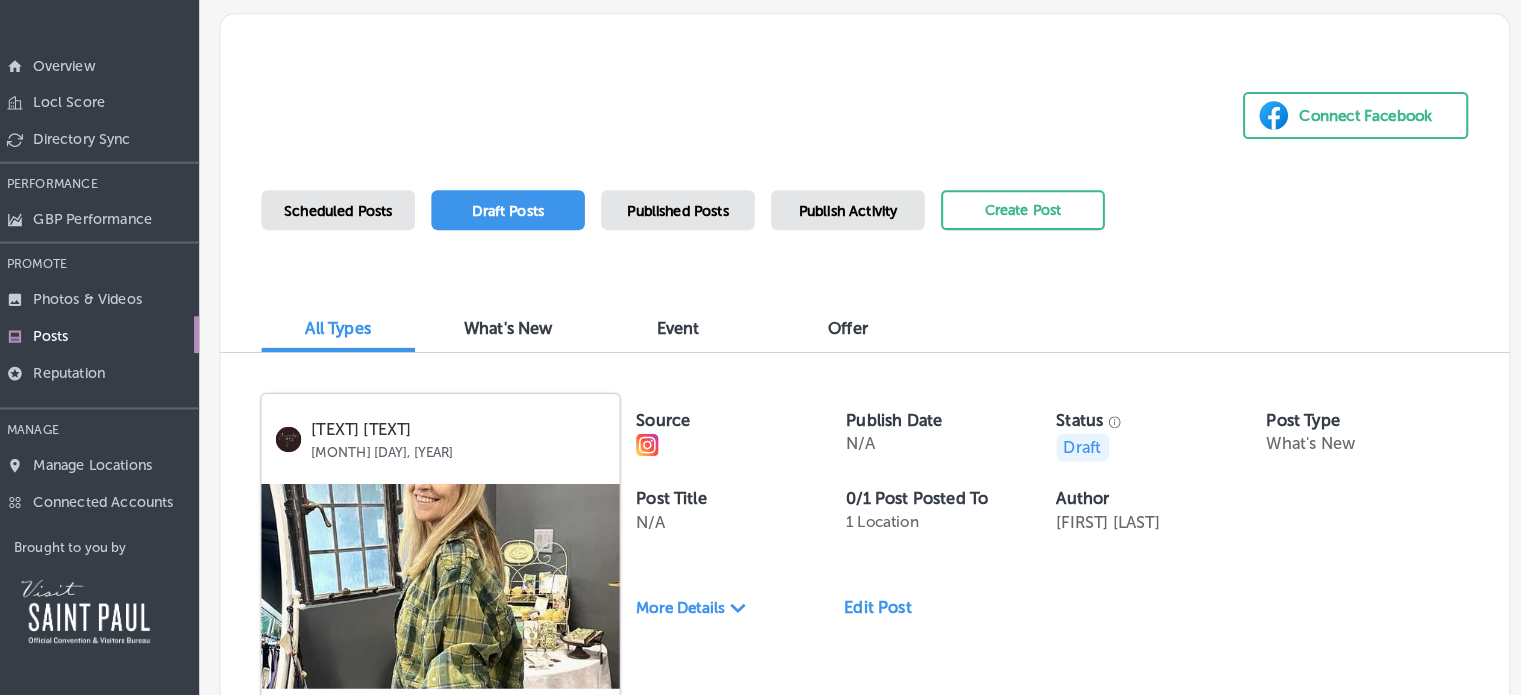 click on "Edit Post" at bounding box center [891, 609] 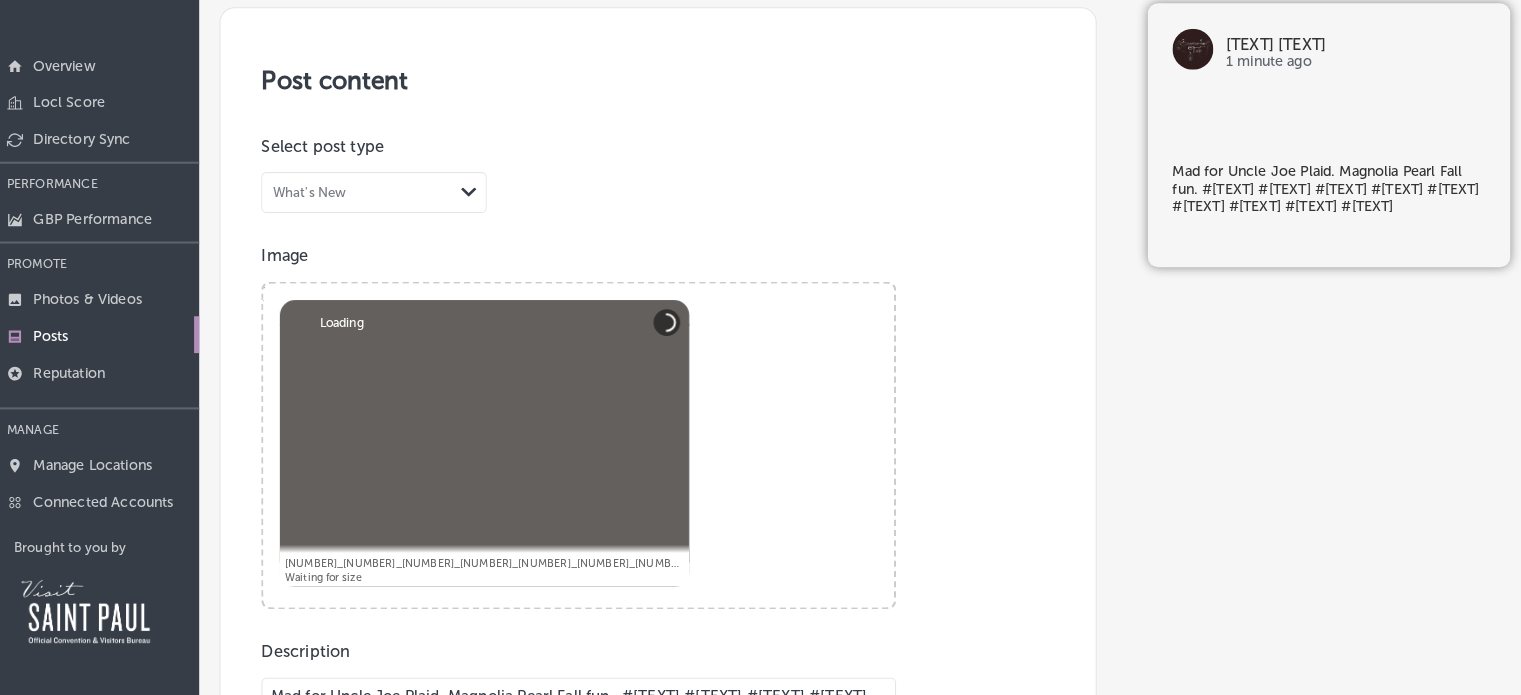 scroll, scrollTop: 51, scrollLeft: 0, axis: vertical 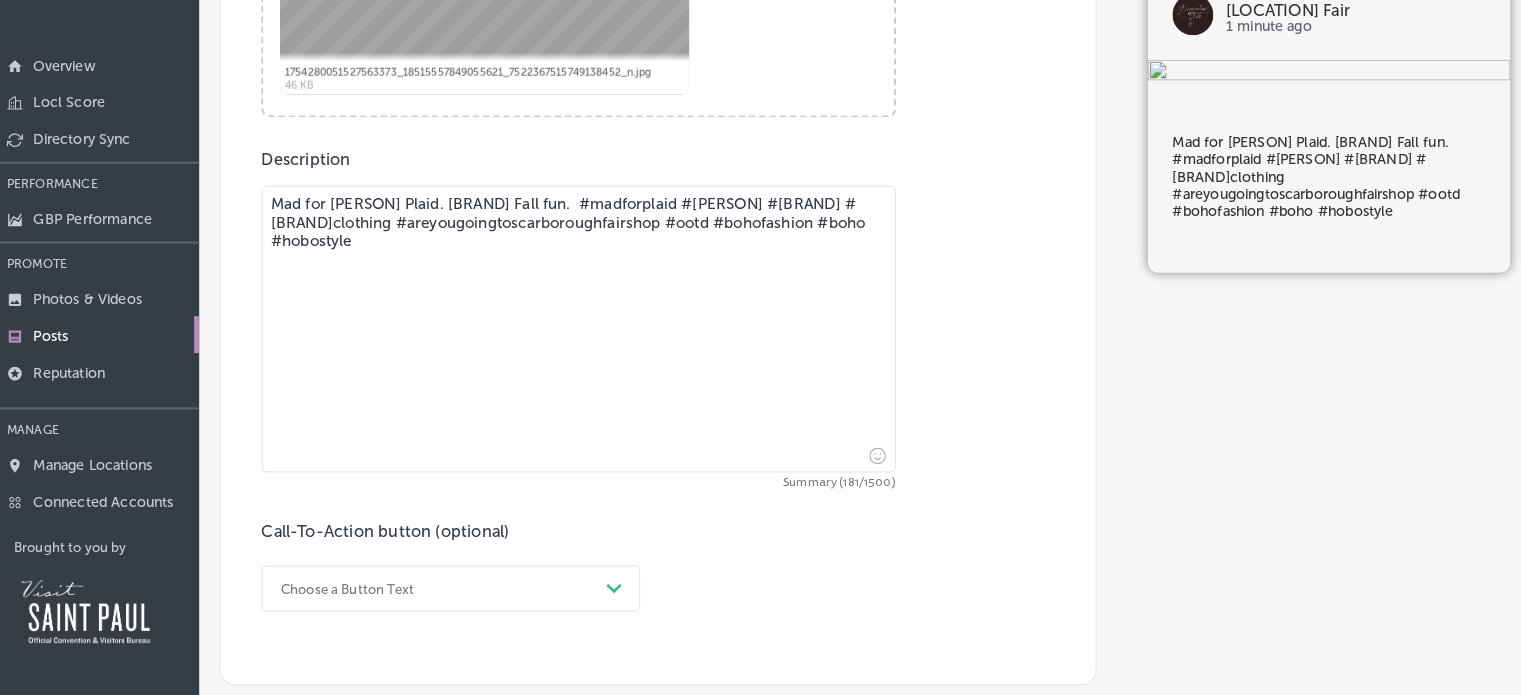 click on "Mad for [PERSON] Plaid. [BRAND] Fall fun.  #madforplaid #[PERSON] #[BRAND] #[BRAND]clothing #areyougoingtoscarboroughfairshop #ootd #bohofashion #boho #hobostyle" at bounding box center (591, 338) 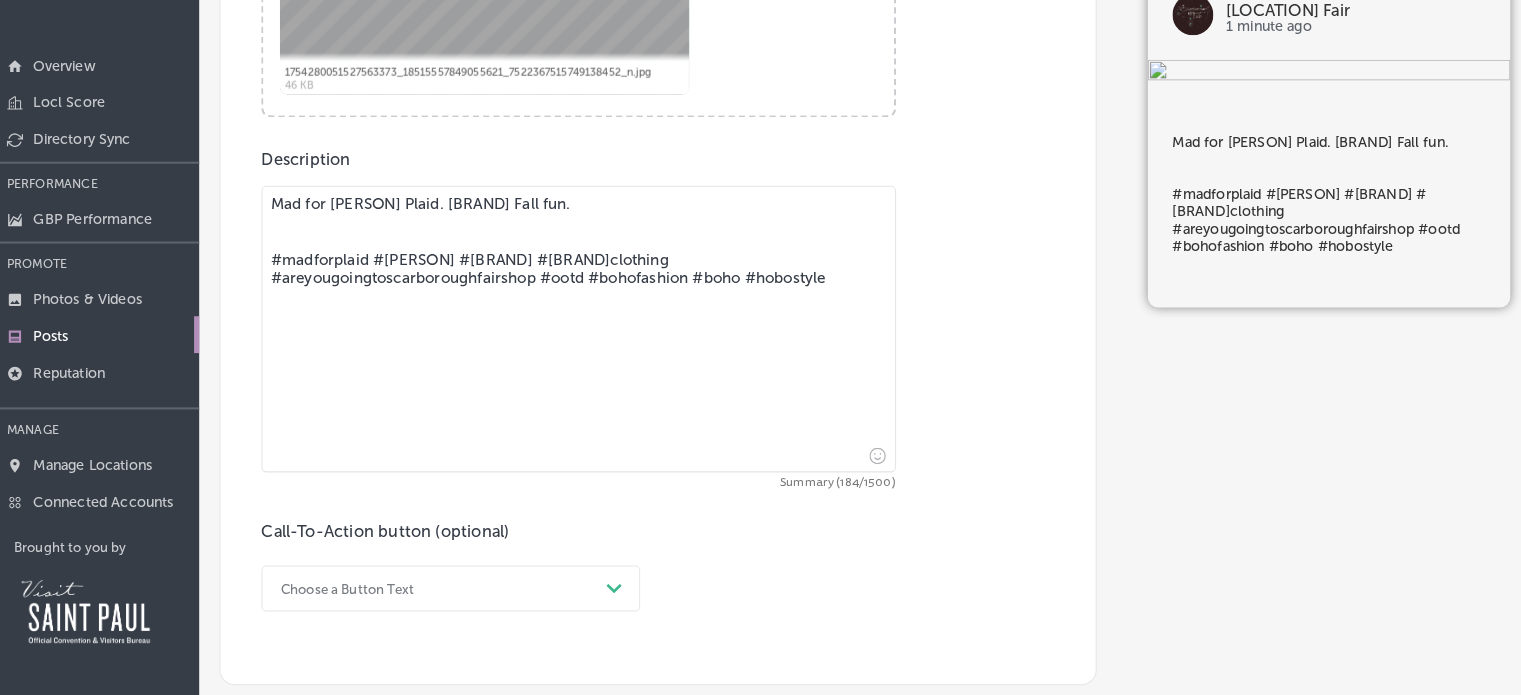 drag, startPoint x: 842, startPoint y: 284, endPoint x: 257, endPoint y: 274, distance: 585.08545 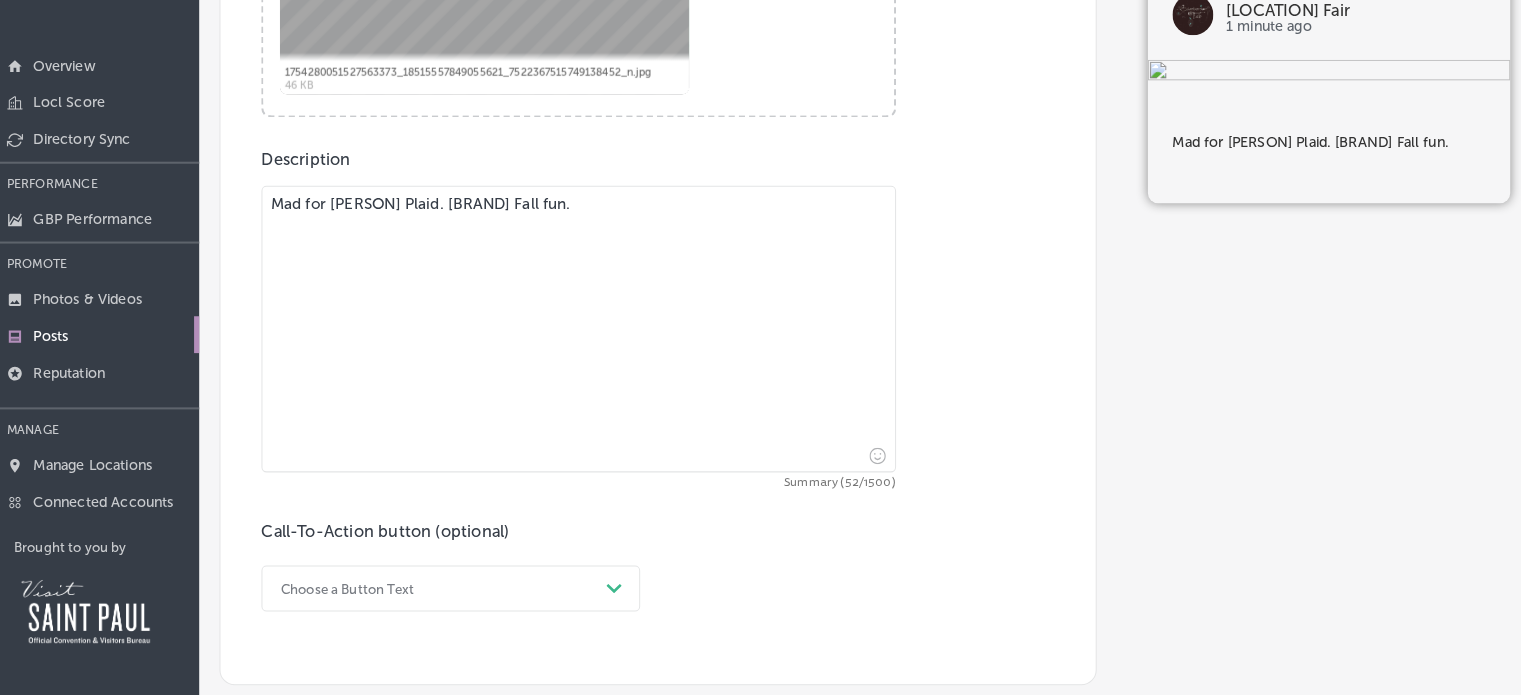 type on "Mad for [PERSON] Plaid. [BRAND] Fall fun." 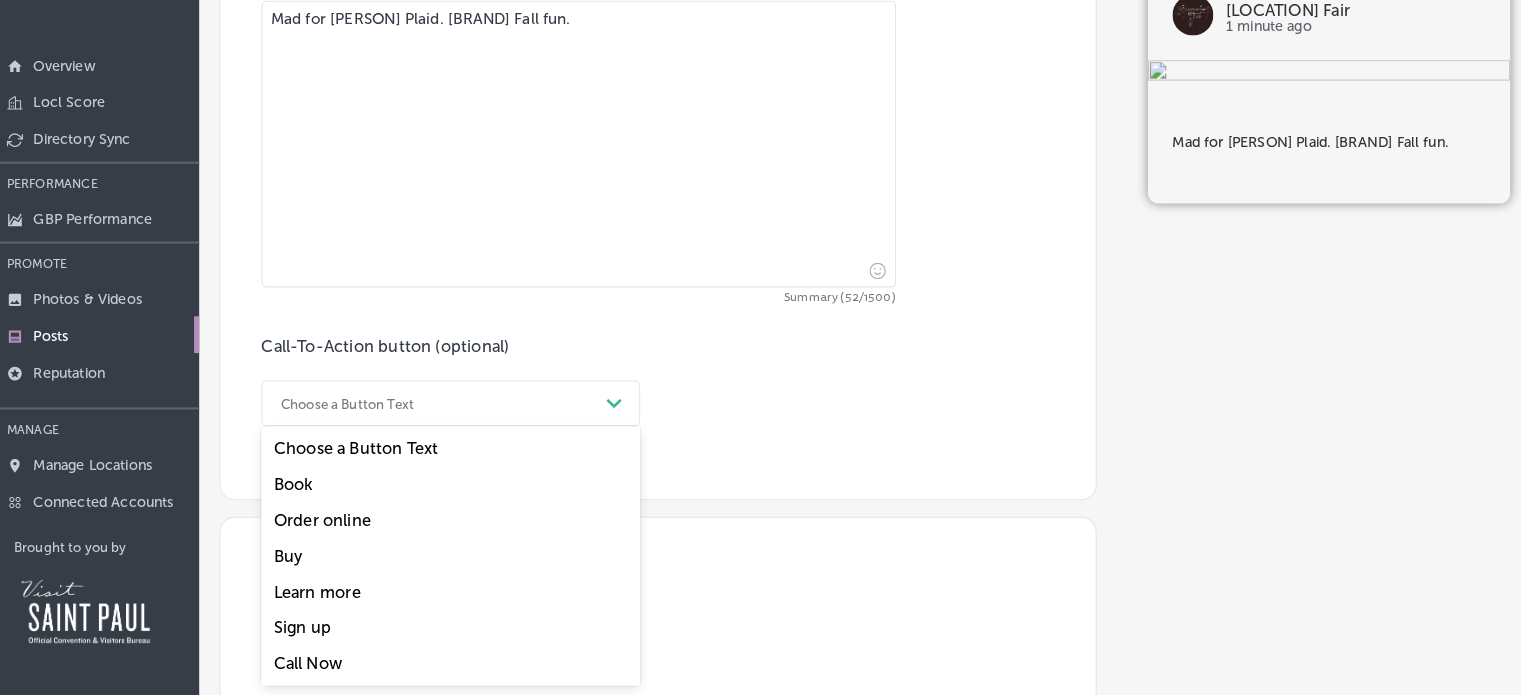 click on "option Learn more focused, 5 of 7. 7 results available. Use Up and Down to choose options, press Enter to select the currently focused option, press Escape to exit the menu, press Tab to select the option and exit the menu. Choose a Button Text
Path
Created with Sketch.
Choose a Button Text Book Order online Buy Learn more Sign up Call Now" at bounding box center [466, 410] 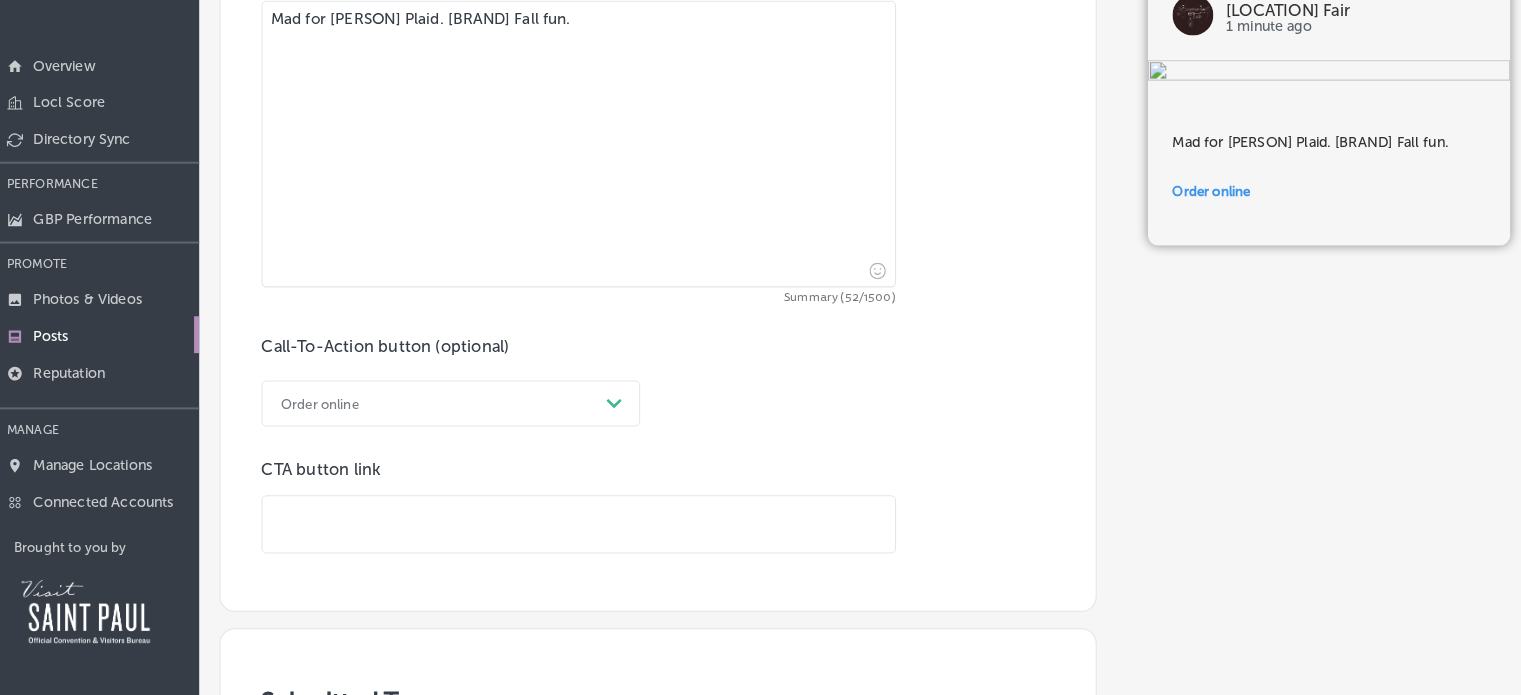 click at bounding box center [591, 528] 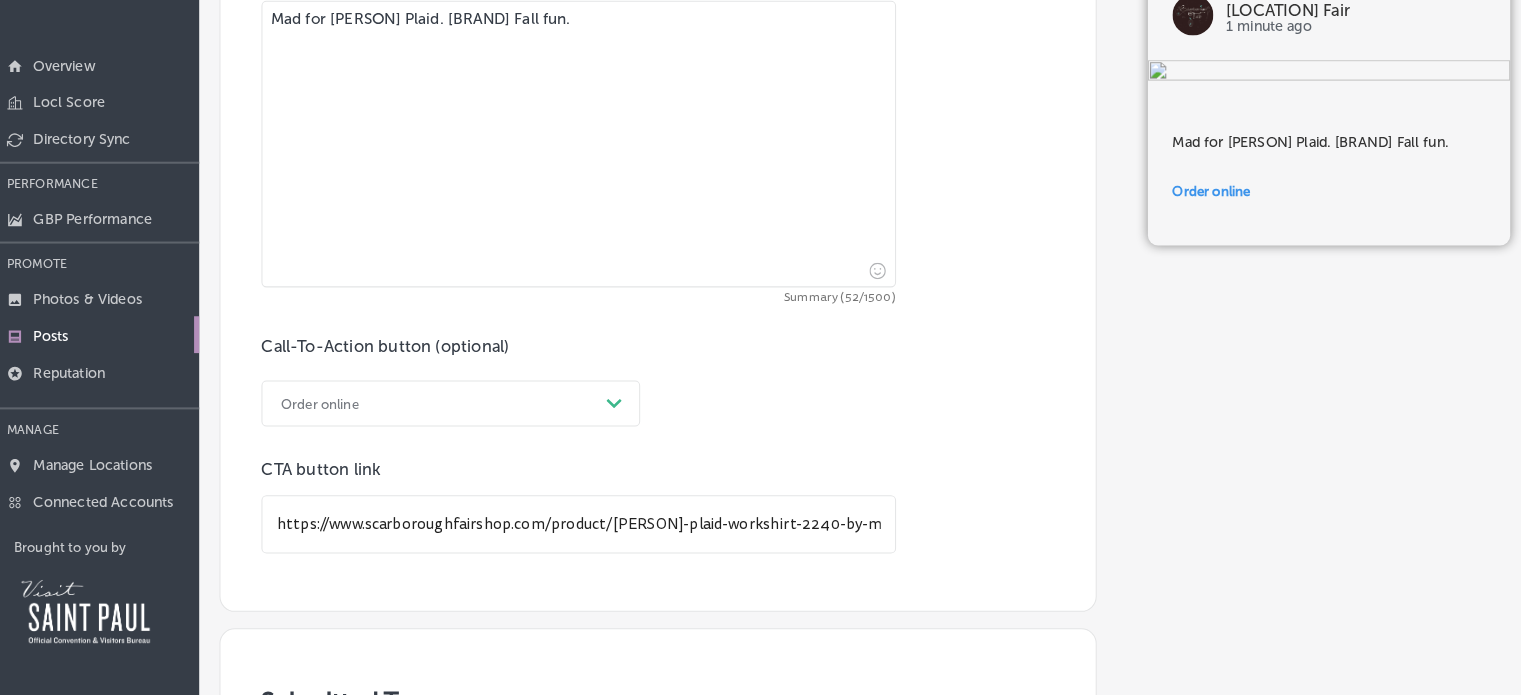 scroll, scrollTop: 0, scrollLeft: 0, axis: both 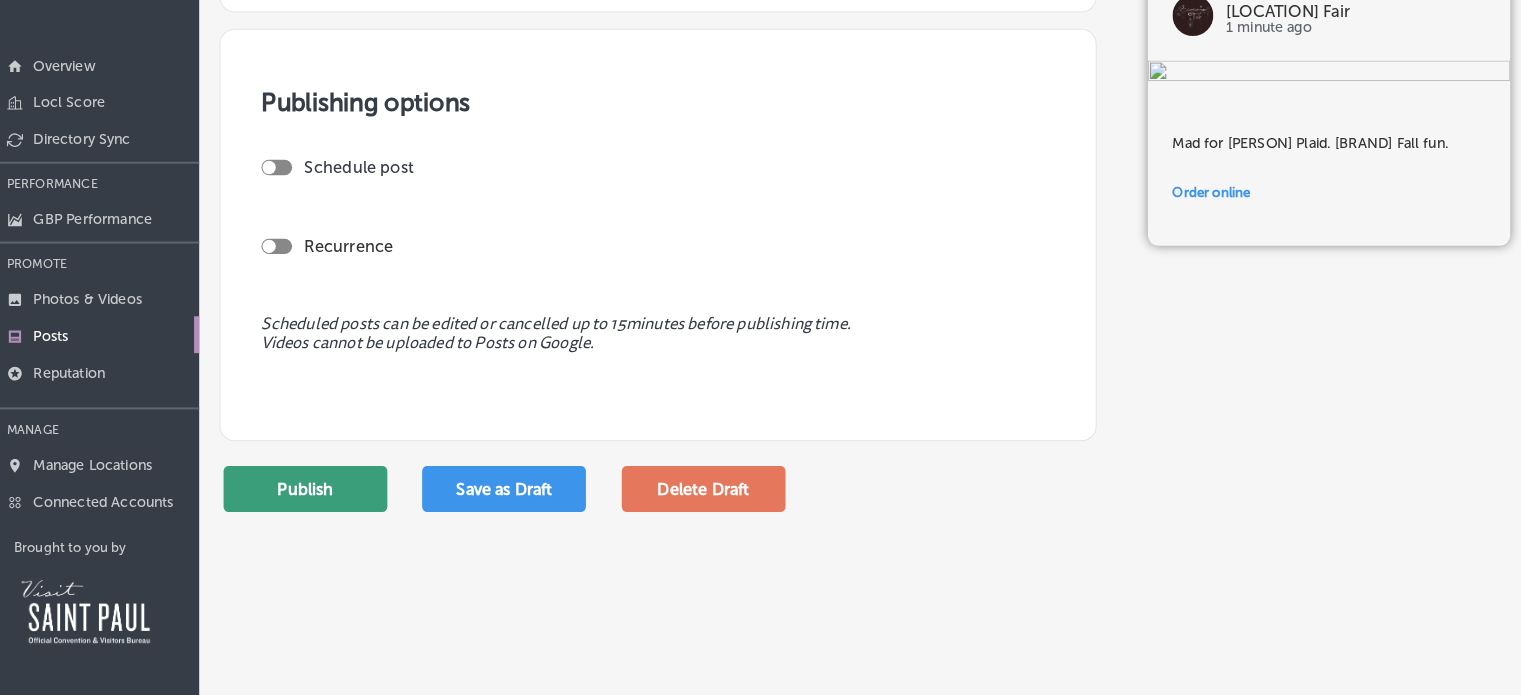 type on "https://www.scarboroughfairshop.com/product/[PERSON]-plaid-workshirt-2240-by-mp/" 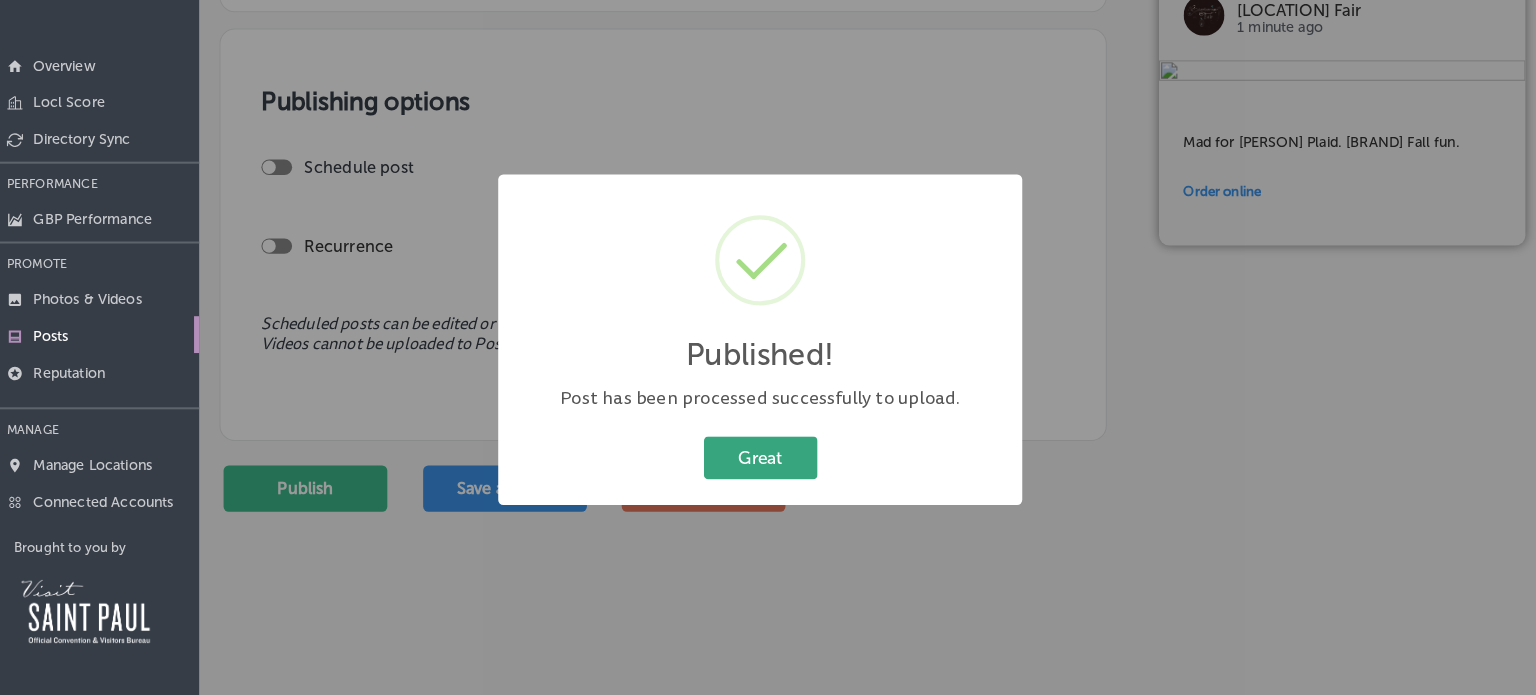 click on "Great" at bounding box center [768, 462] 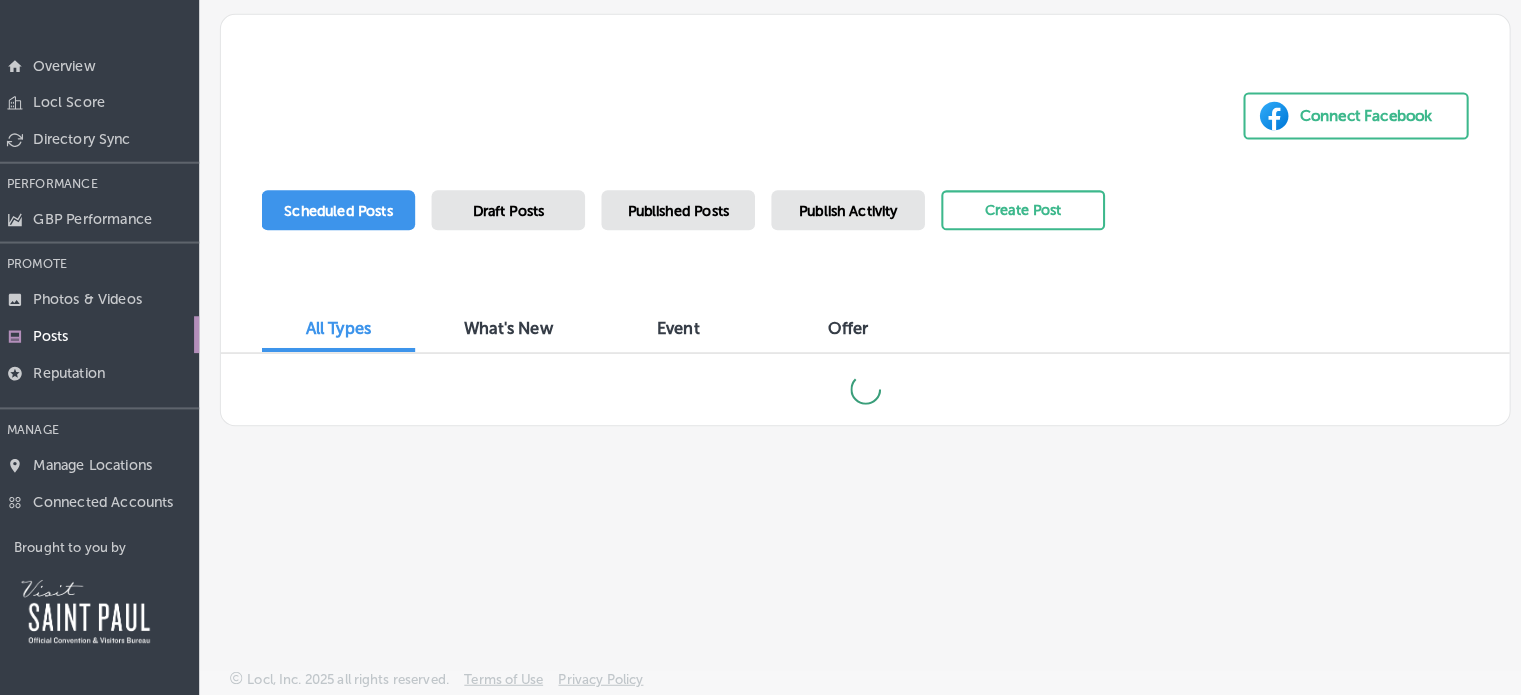 click on "Draft Posts" at bounding box center [522, 221] 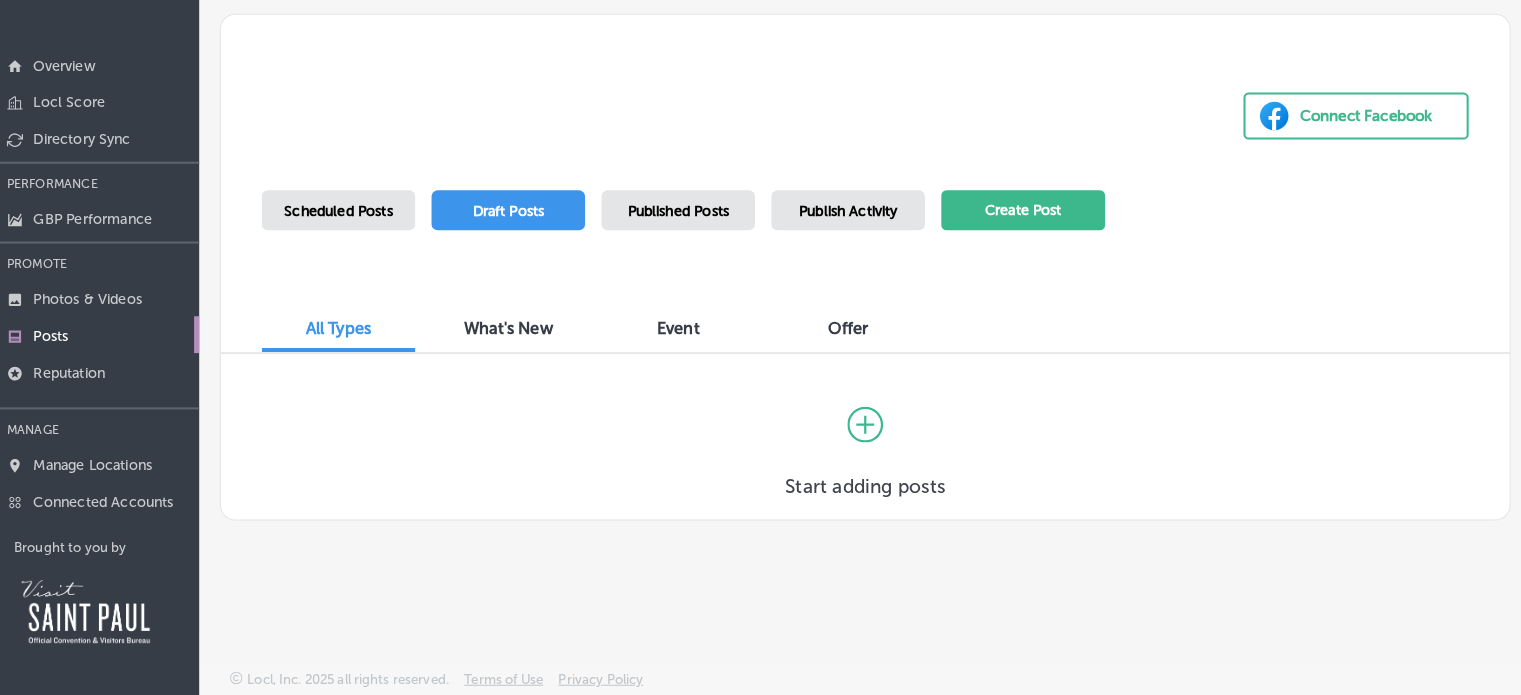click on "Create Post" at bounding box center [1025, 221] 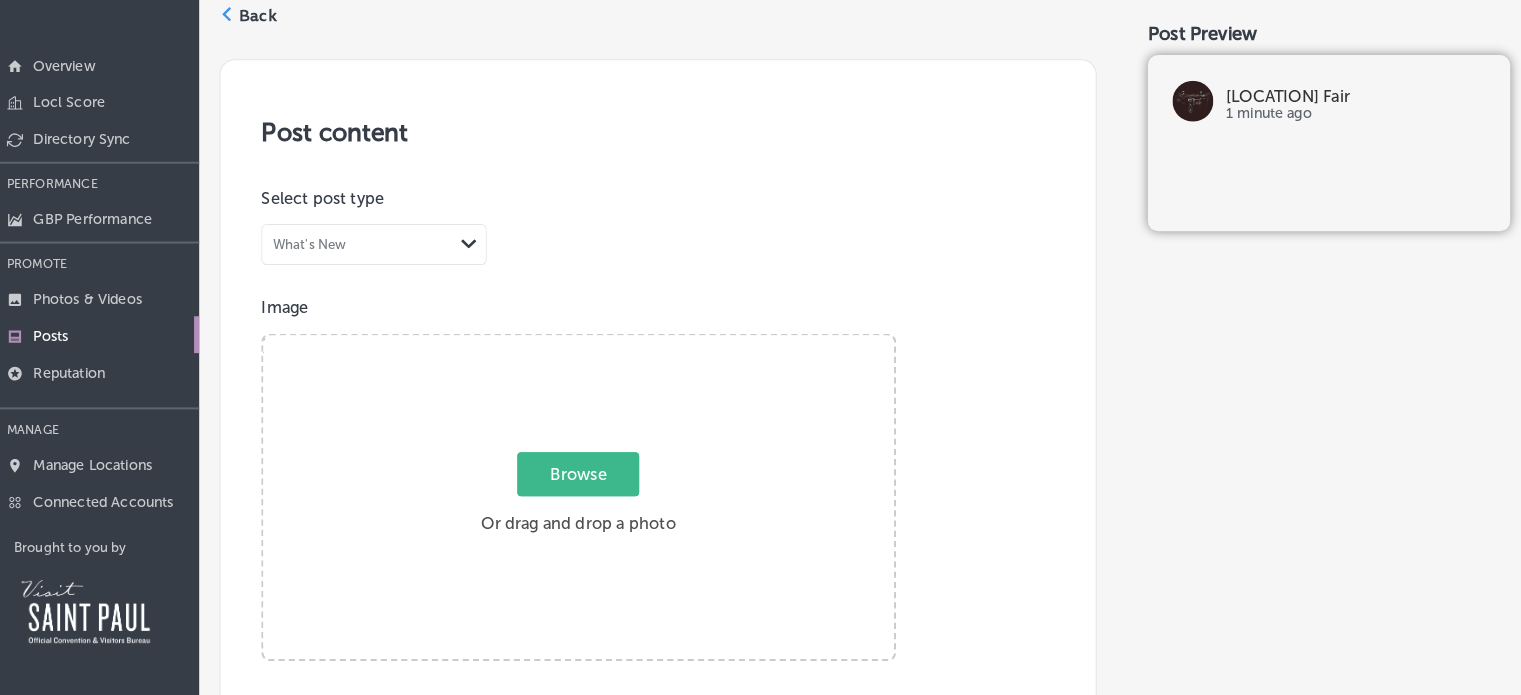 click on "Browse" at bounding box center [590, 479] 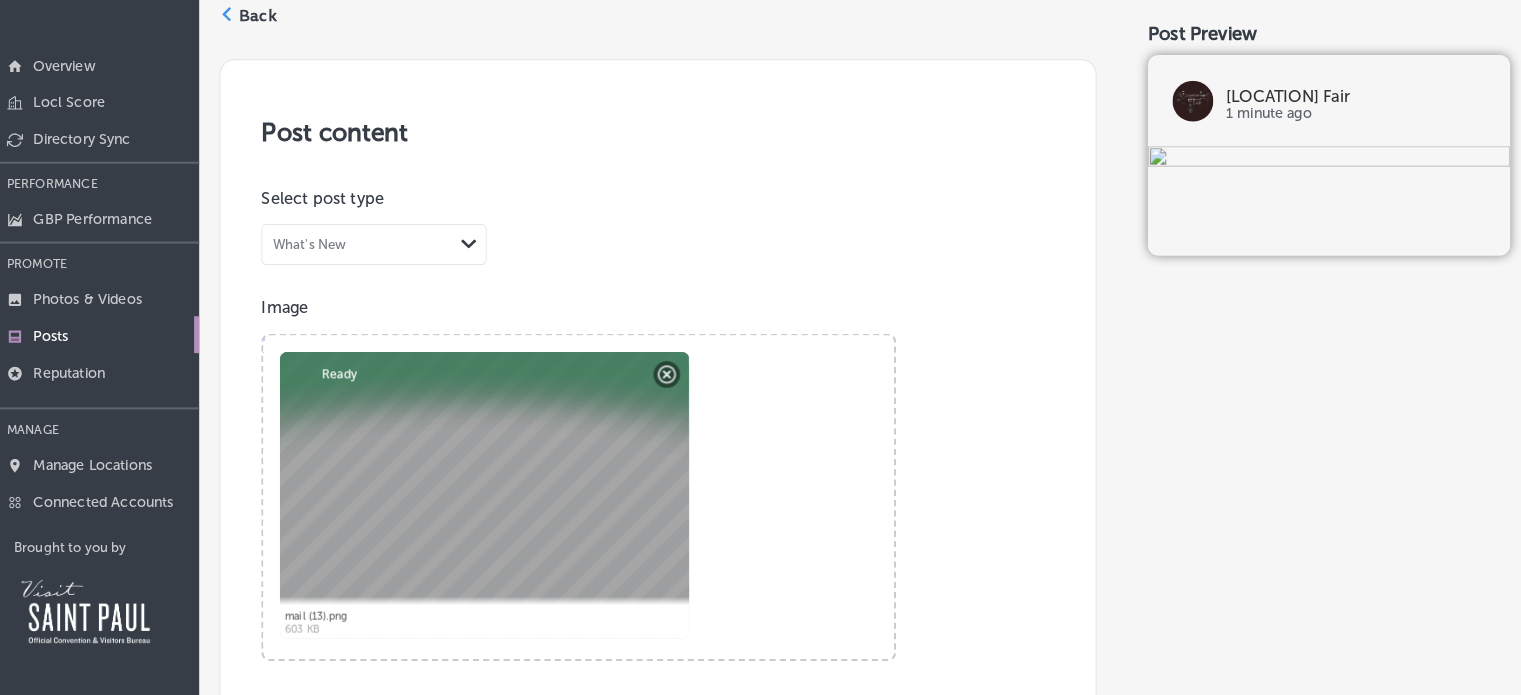 click on "Image Powered by PQINA    Browse     Or drag and drop a photo  mail (13).png Abort Retry Remove Upload Cancel Retry Remove mail (13).png 603 KB Ready tap to undo
mail (13).png Ready" at bounding box center [668, 484] 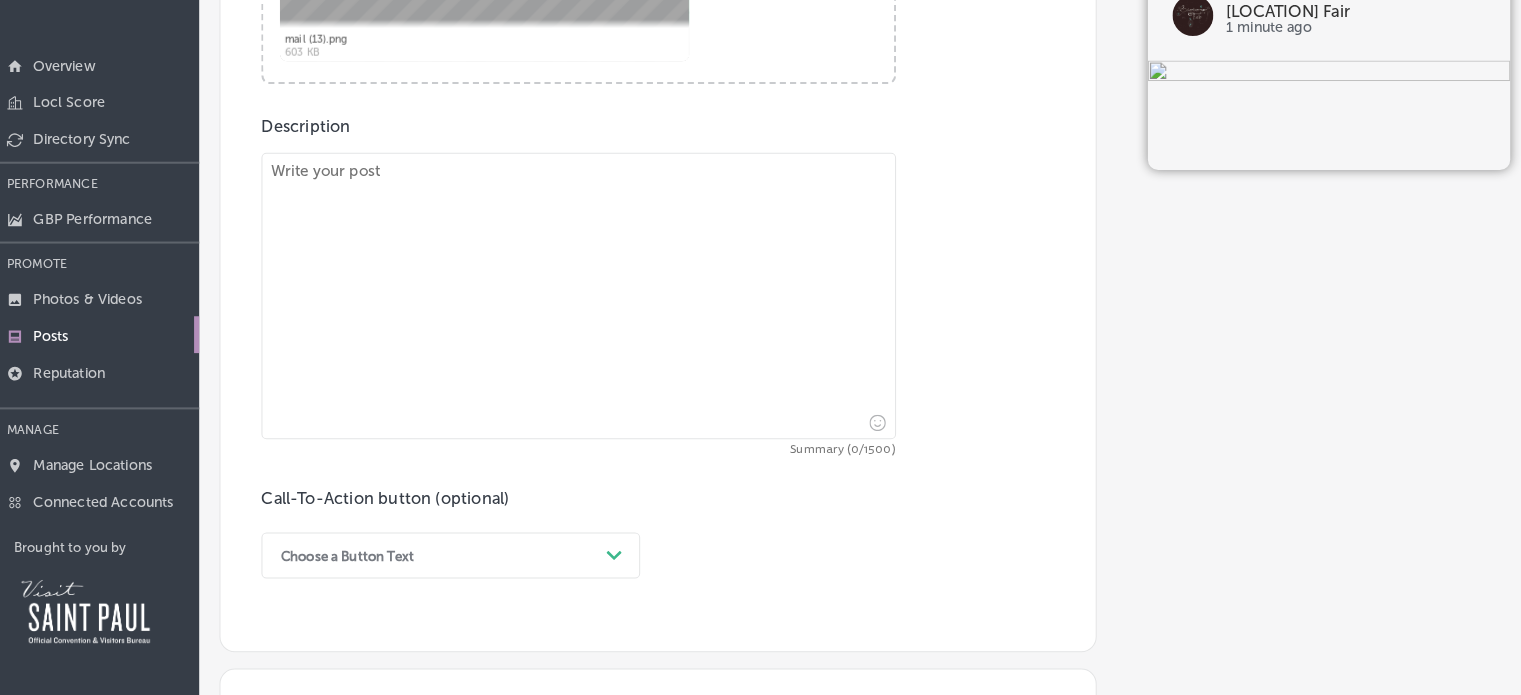 scroll, scrollTop: 566, scrollLeft: 0, axis: vertical 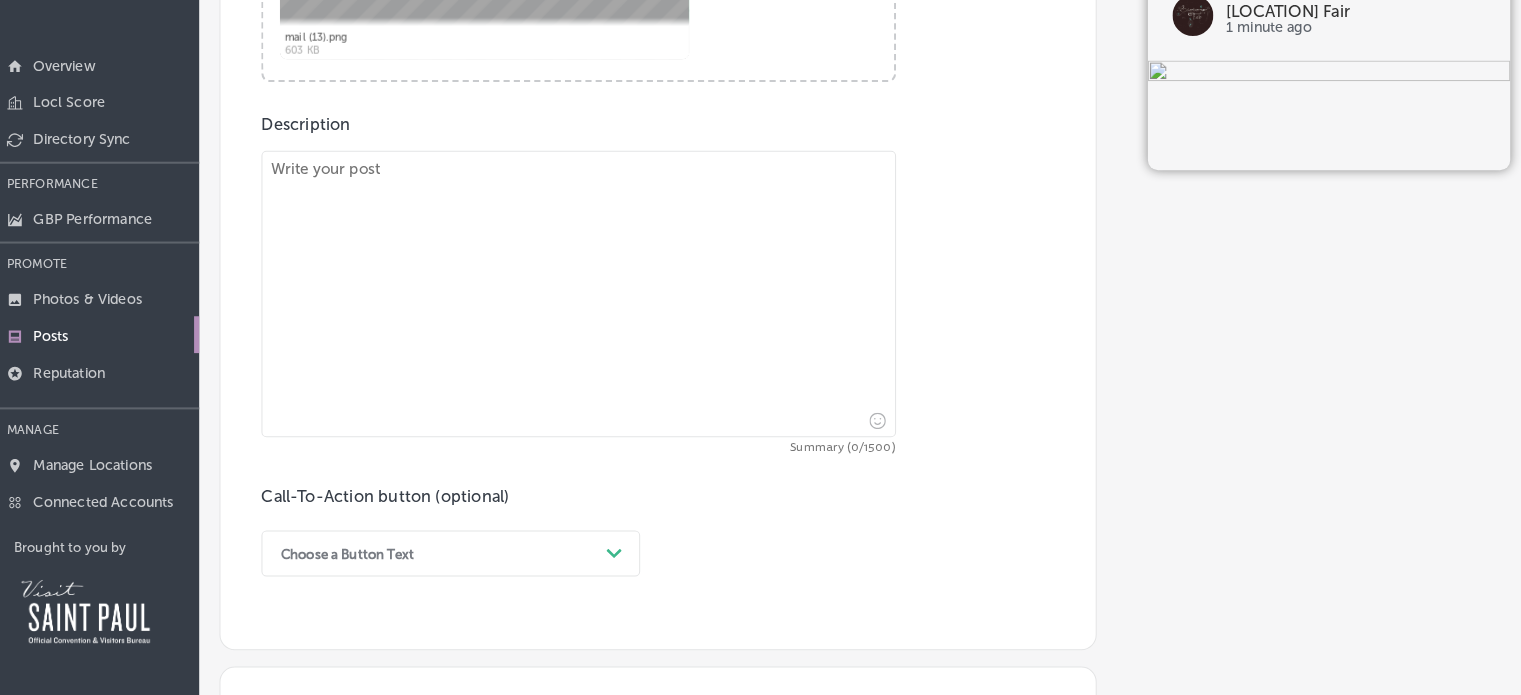 click at bounding box center [591, 303] 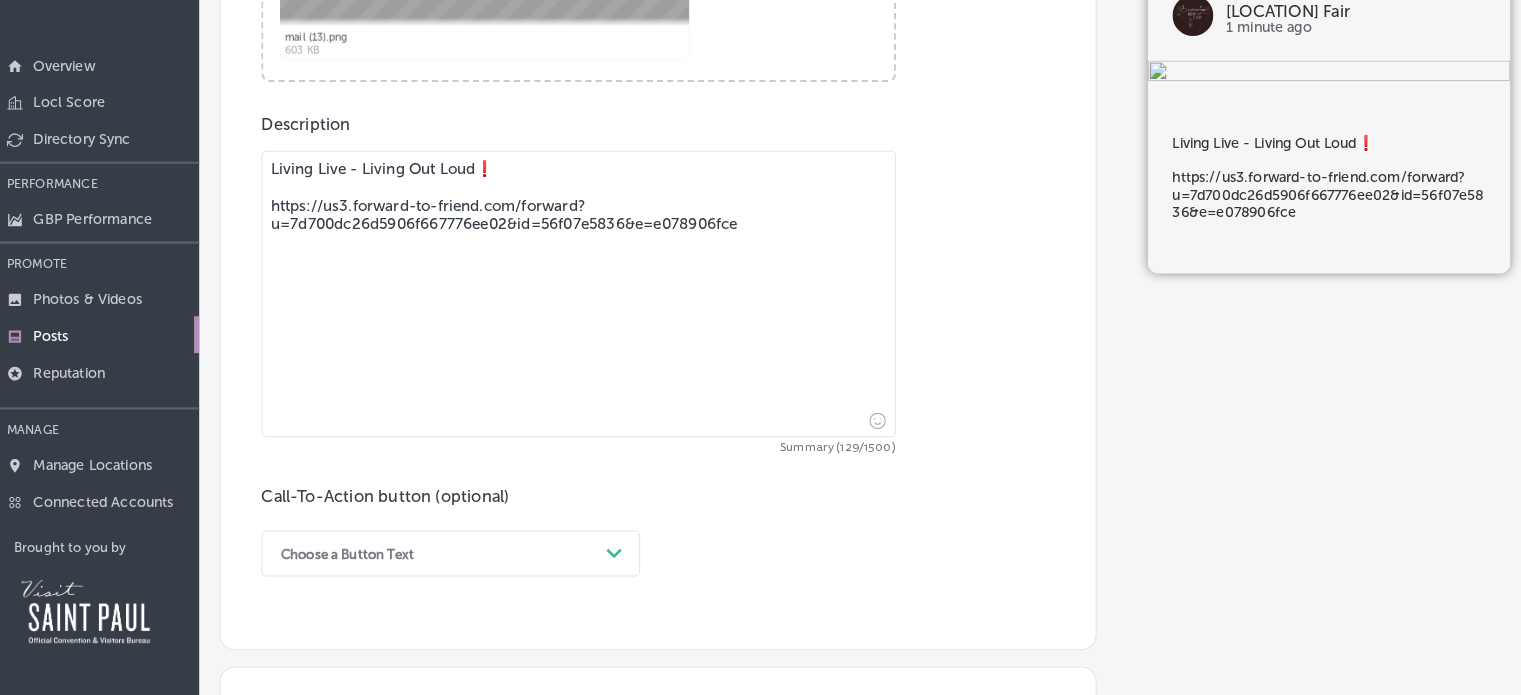 drag, startPoint x: 752, startPoint y: 240, endPoint x: 274, endPoint y: 220, distance: 478.4182 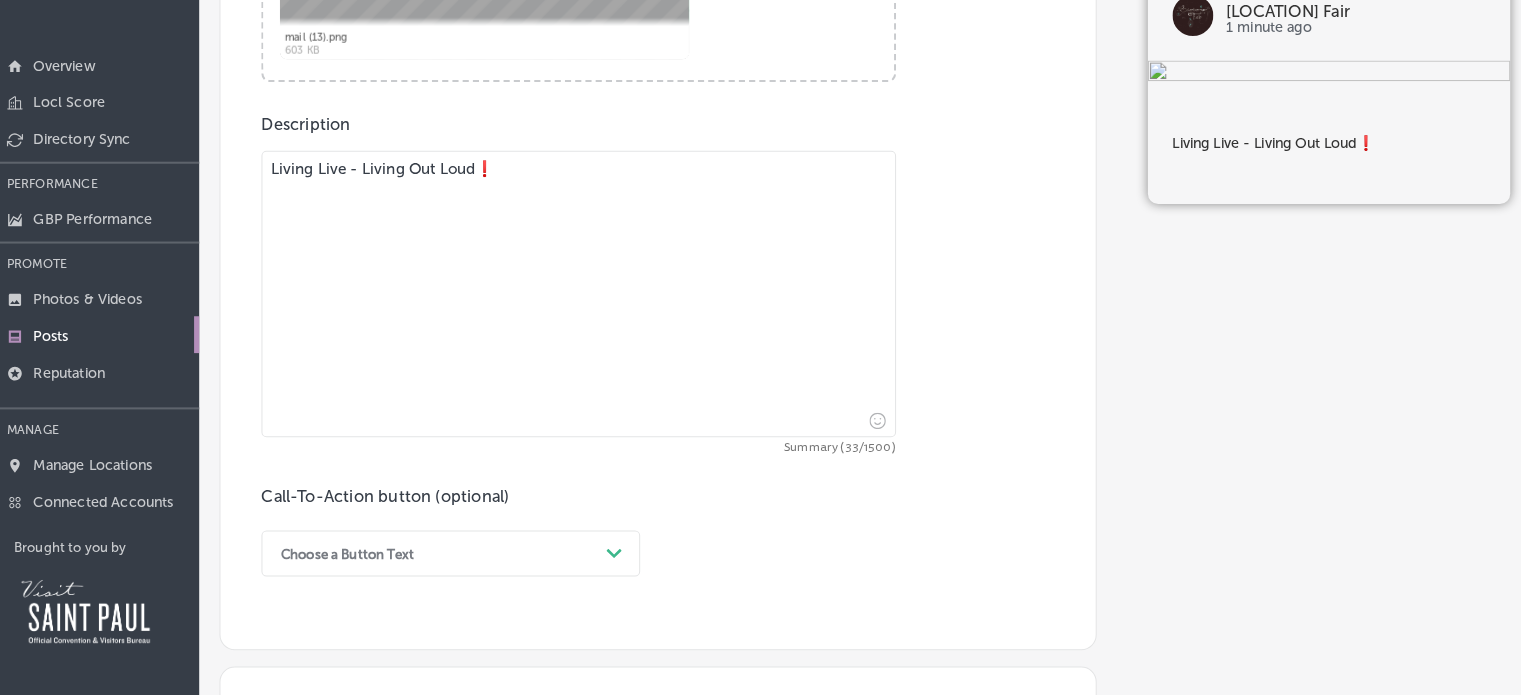 type on "Living Live - Living Out Loud❗️" 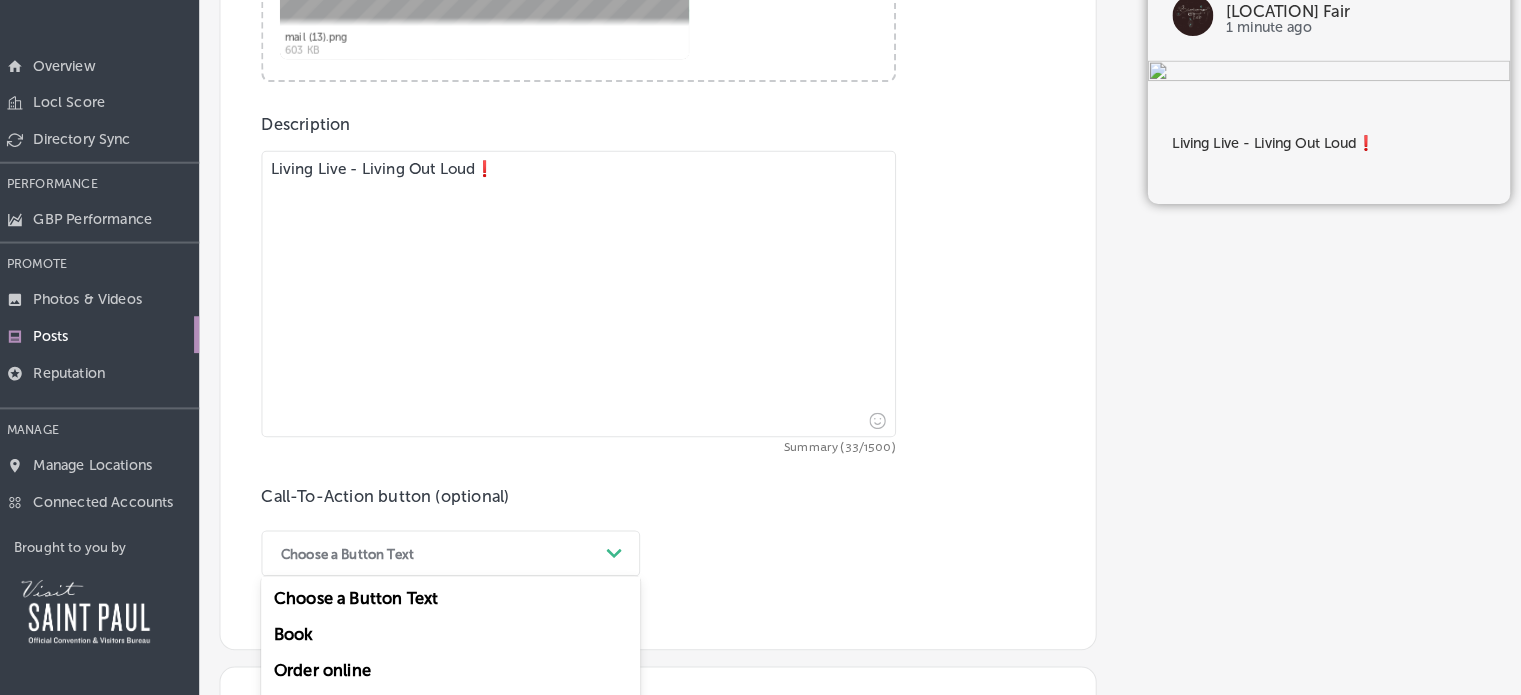 scroll, scrollTop: 712, scrollLeft: 0, axis: vertical 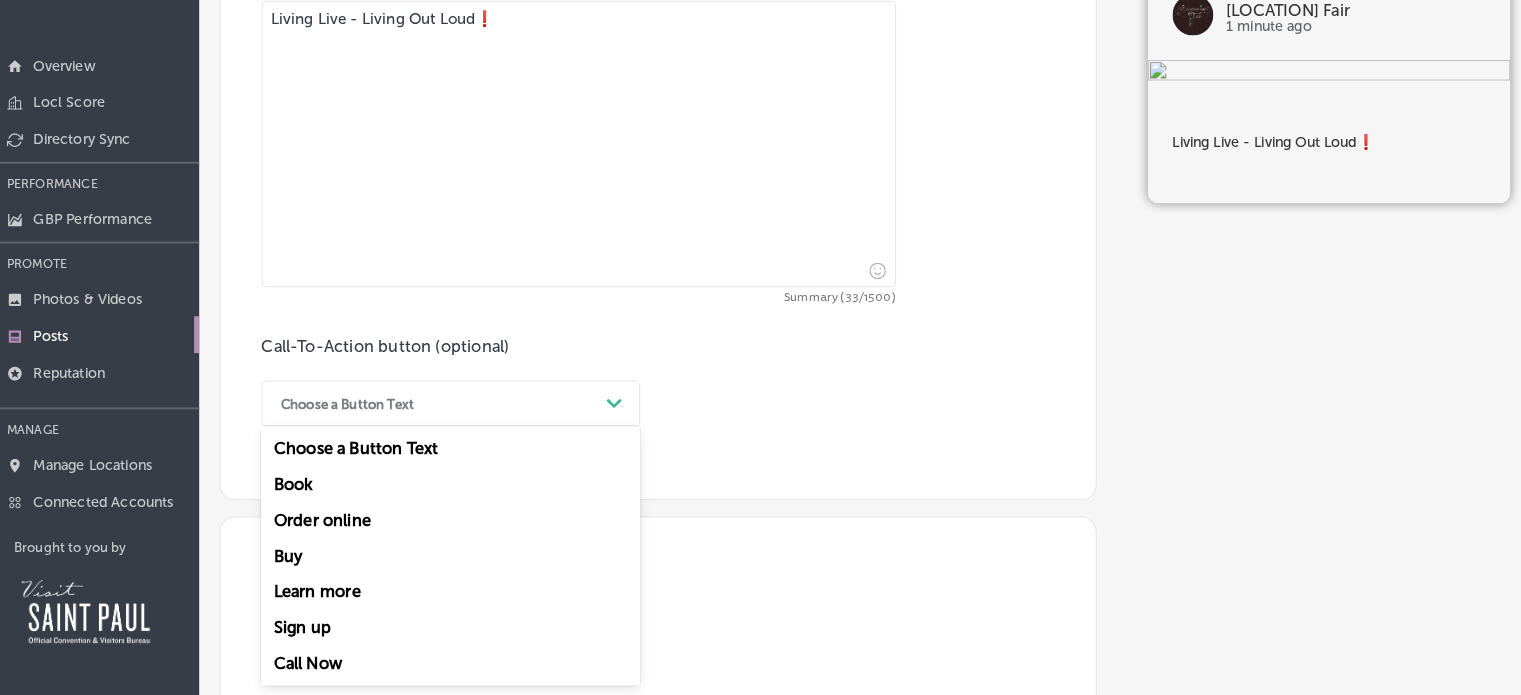 click on "option Buy focused, 4 of 7. 7 results available. Use Up and Down to choose options, press Enter to select the currently focused option, press Escape to exit the menu, press Tab to select the option and exit the menu. Choose a Button Text
Path
Created with Sketch.
Choose a Button Text Book Order online Buy Learn more Sign up Call Now" at bounding box center (466, 410) 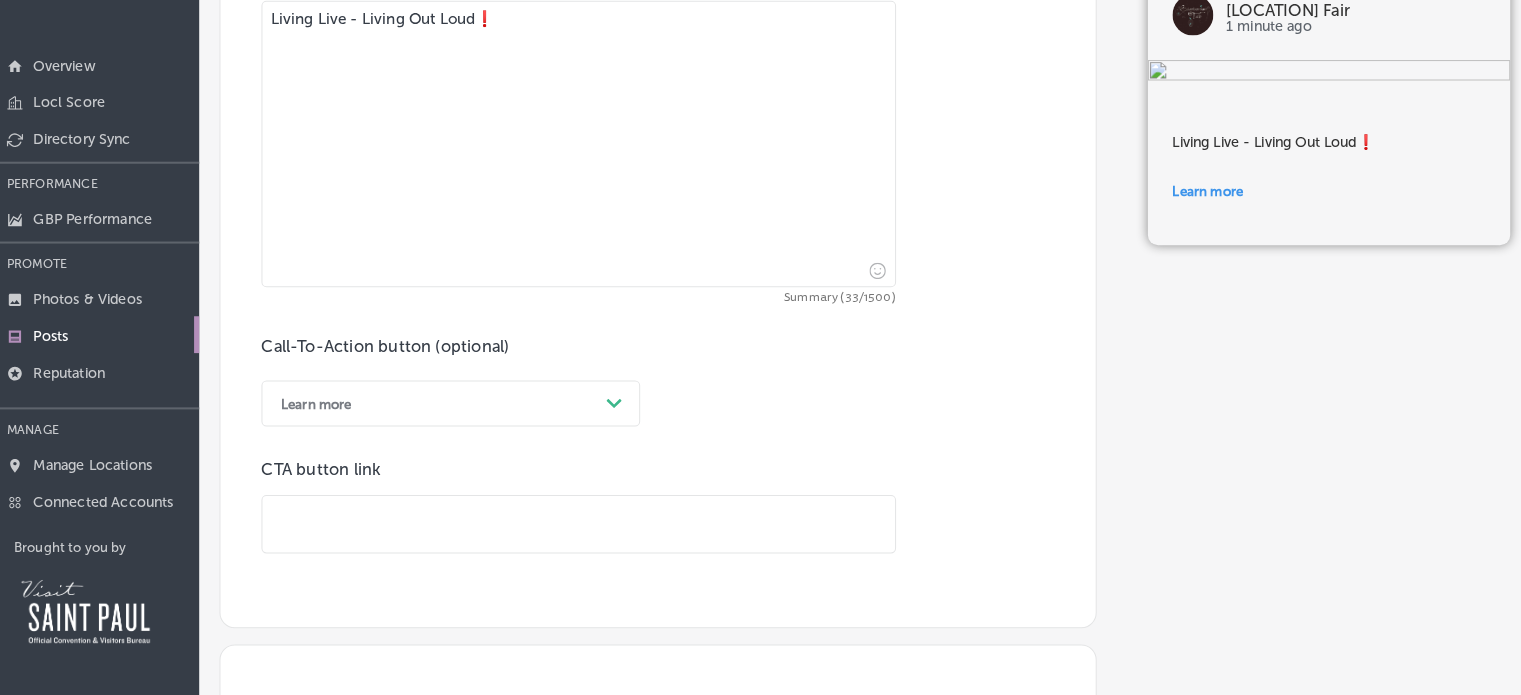 click at bounding box center [591, 528] 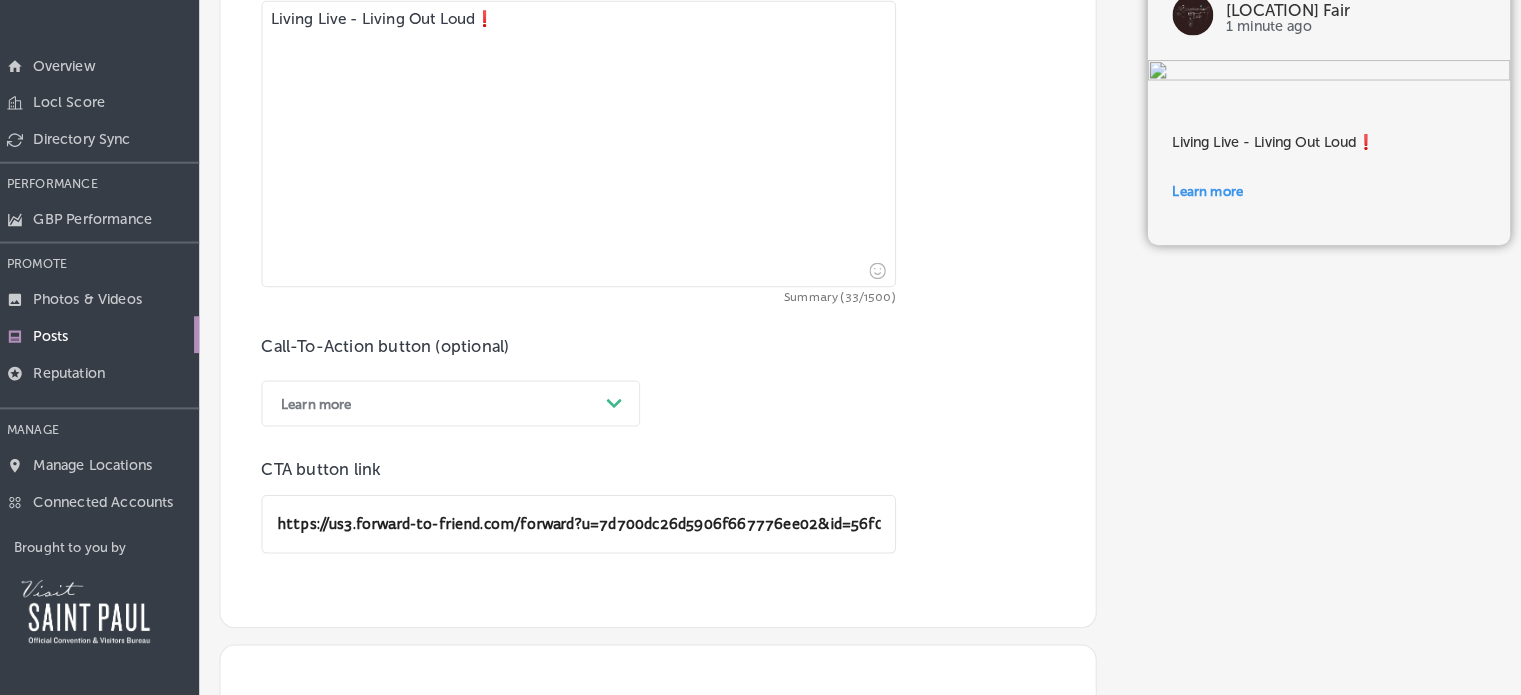 scroll, scrollTop: 0, scrollLeft: 148, axis: horizontal 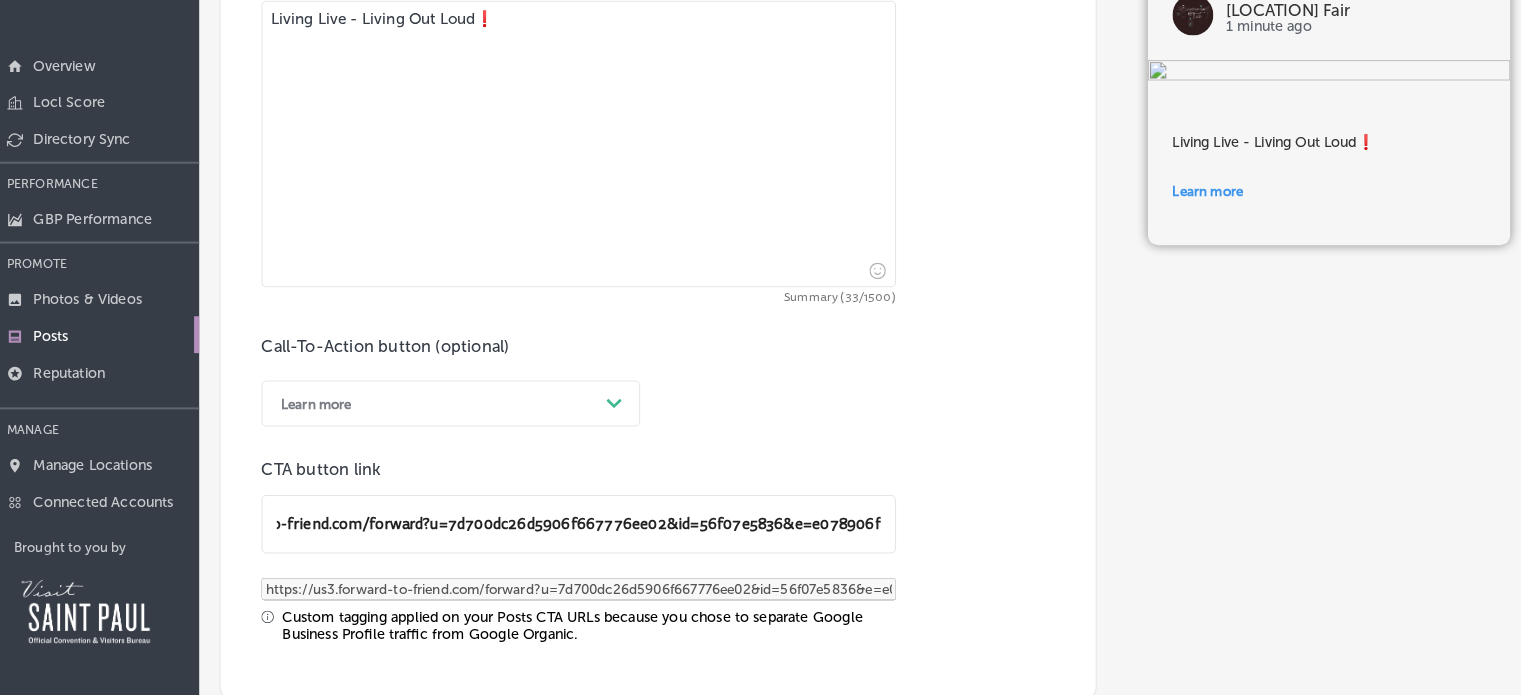 type on "https://us3.forward-to-friend.com/forward?u=7d700dc26d5906f667776ee02&id=56f07e5836&e=e078906fce" 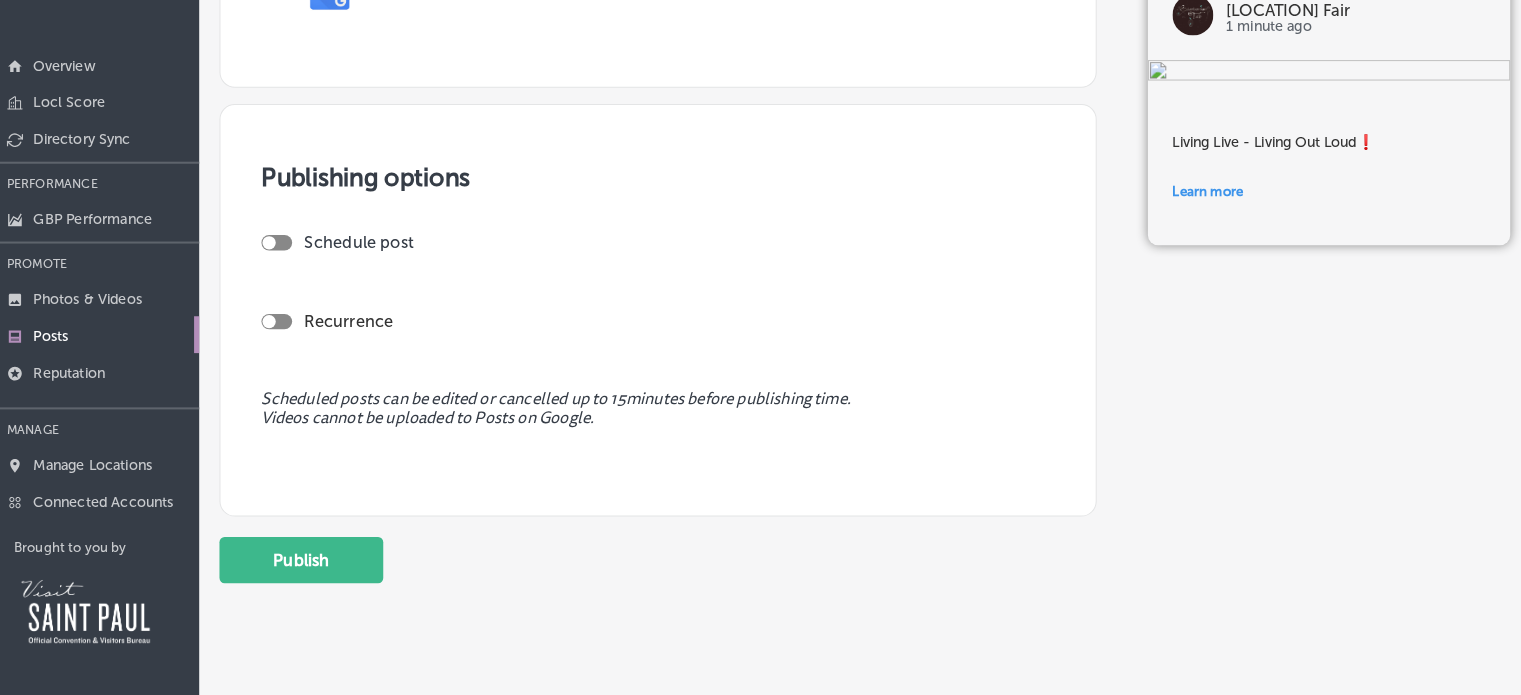scroll, scrollTop: 1684, scrollLeft: 0, axis: vertical 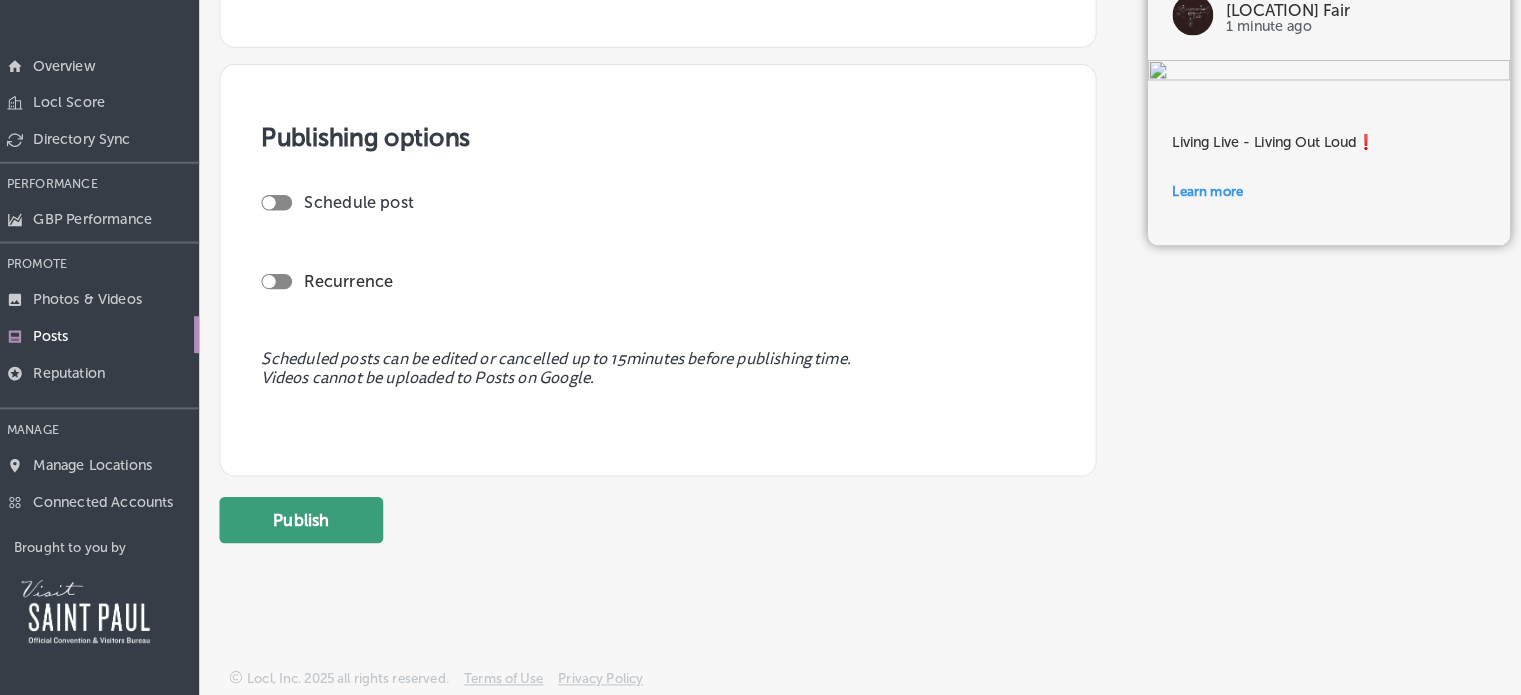 click on "Publish" at bounding box center (320, 524) 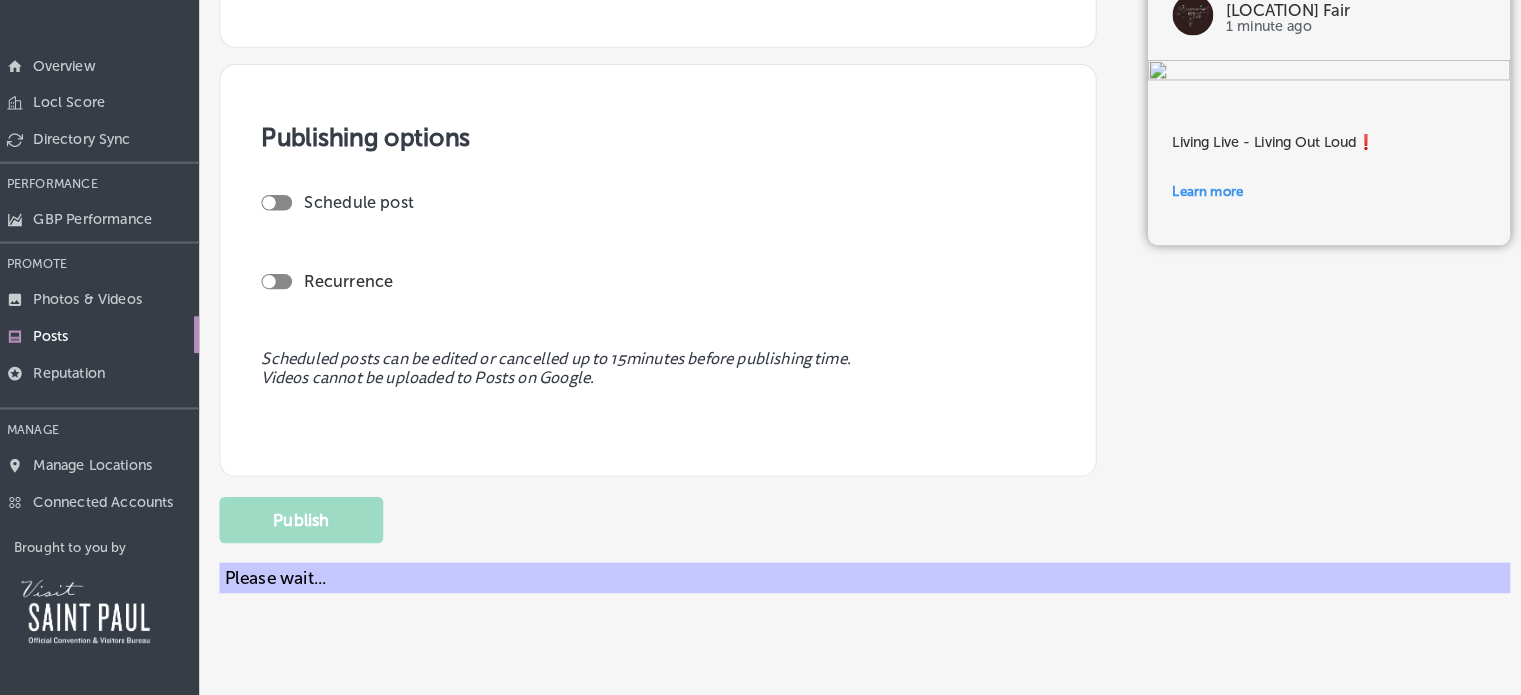 type 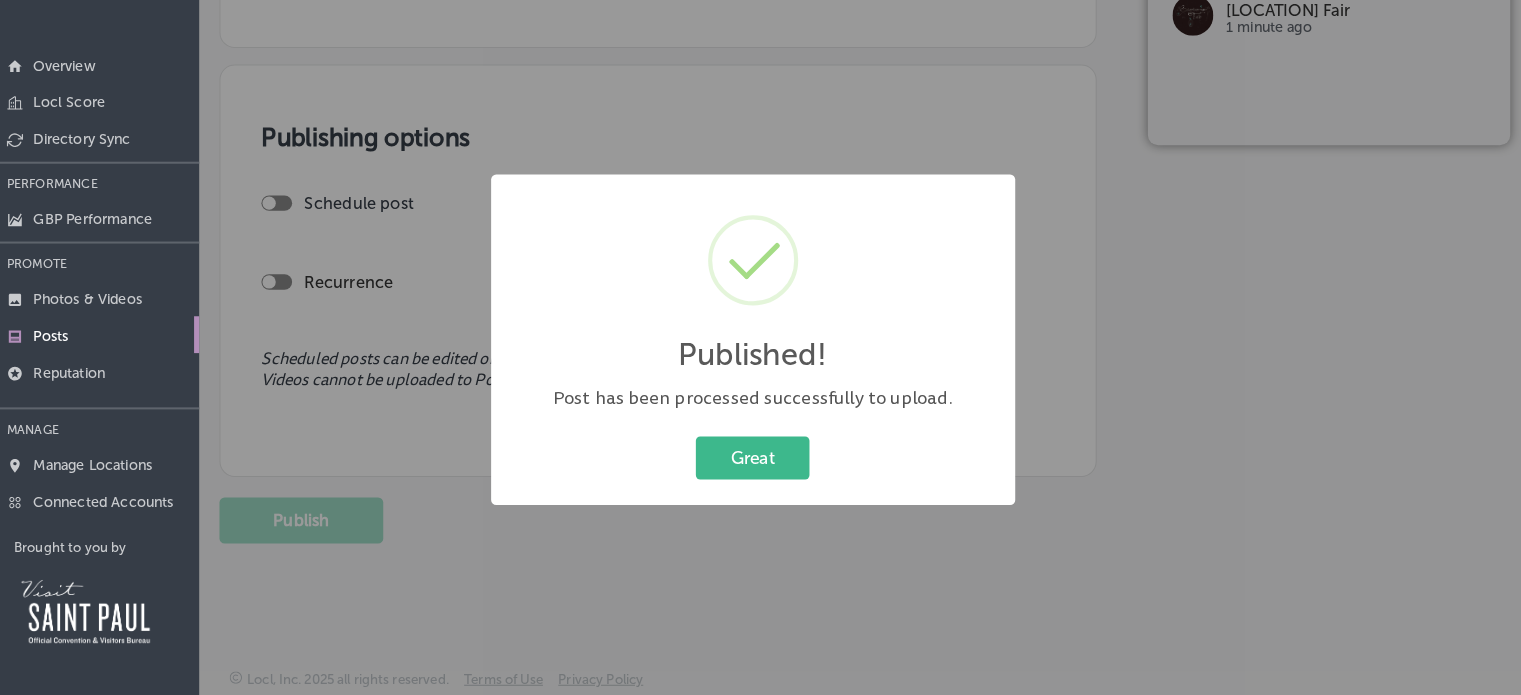scroll, scrollTop: 1488, scrollLeft: 0, axis: vertical 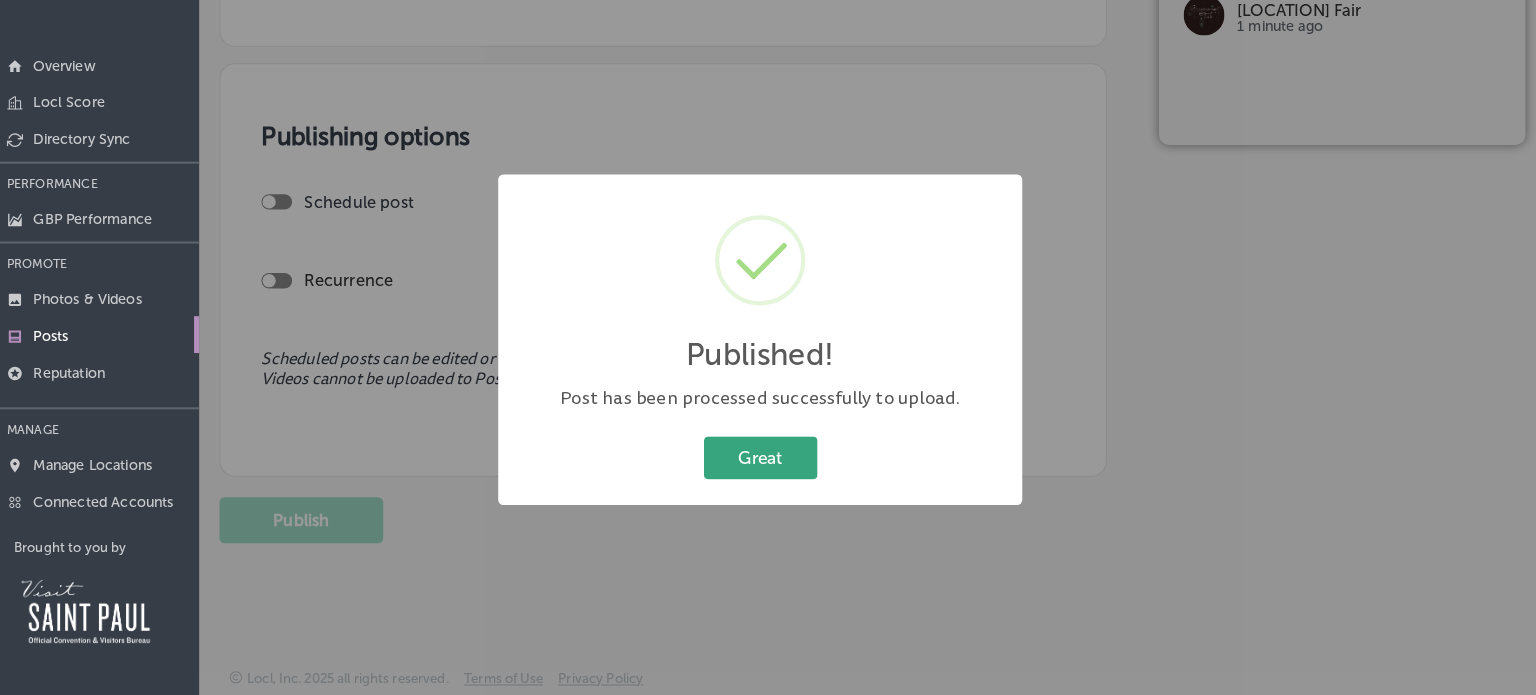click on "Great" at bounding box center (768, 462) 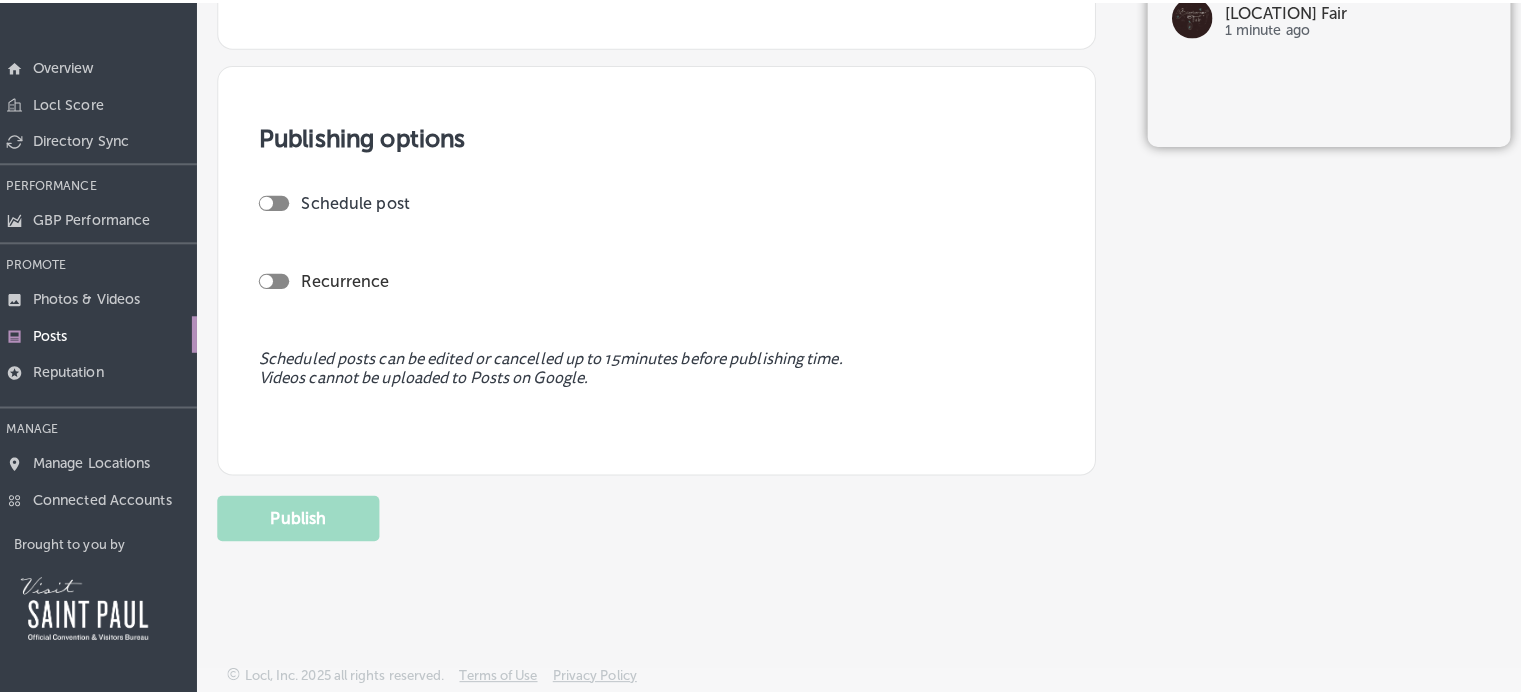 scroll, scrollTop: 1488, scrollLeft: 0, axis: vertical 